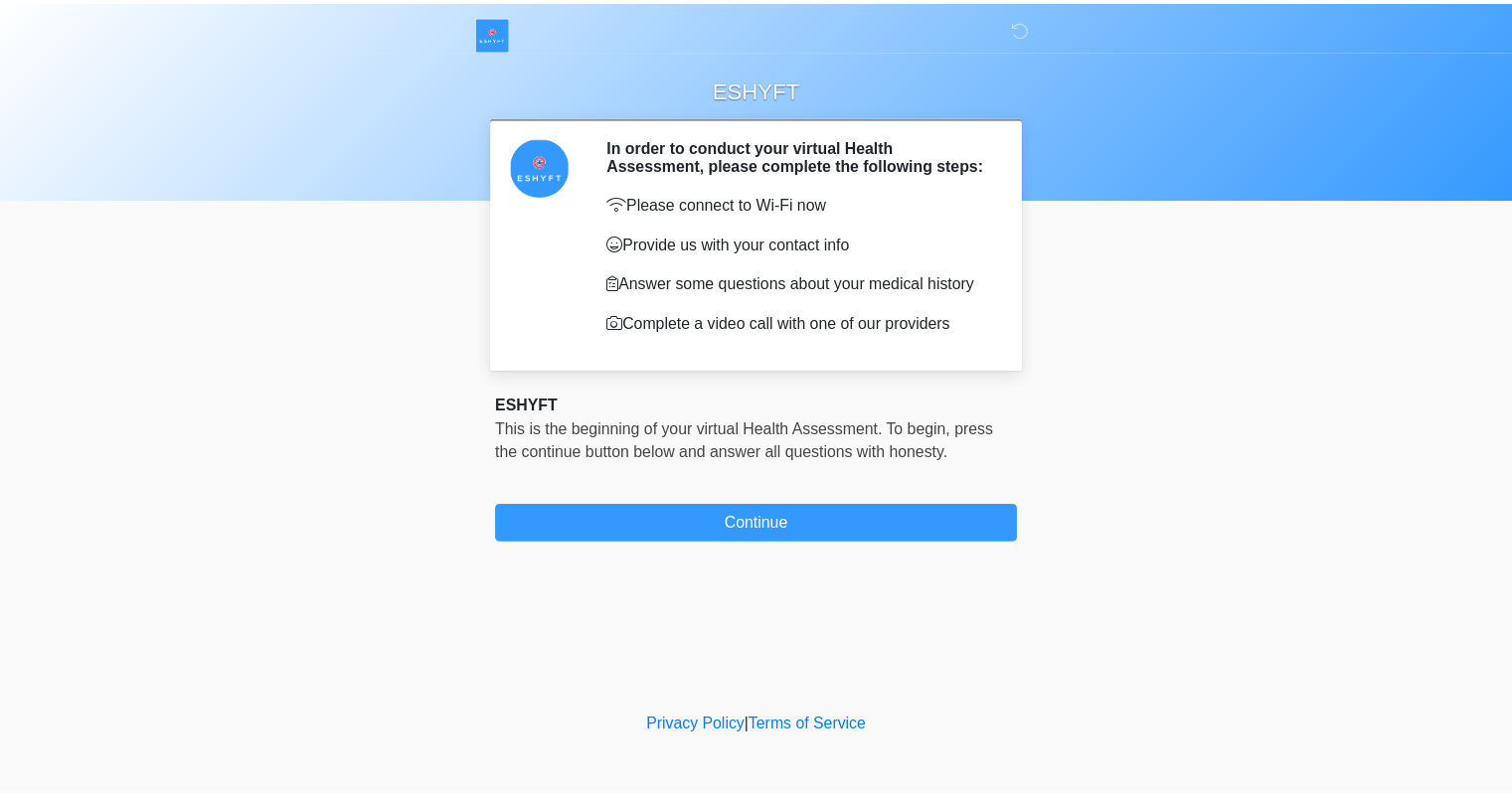 scroll, scrollTop: 0, scrollLeft: 0, axis: both 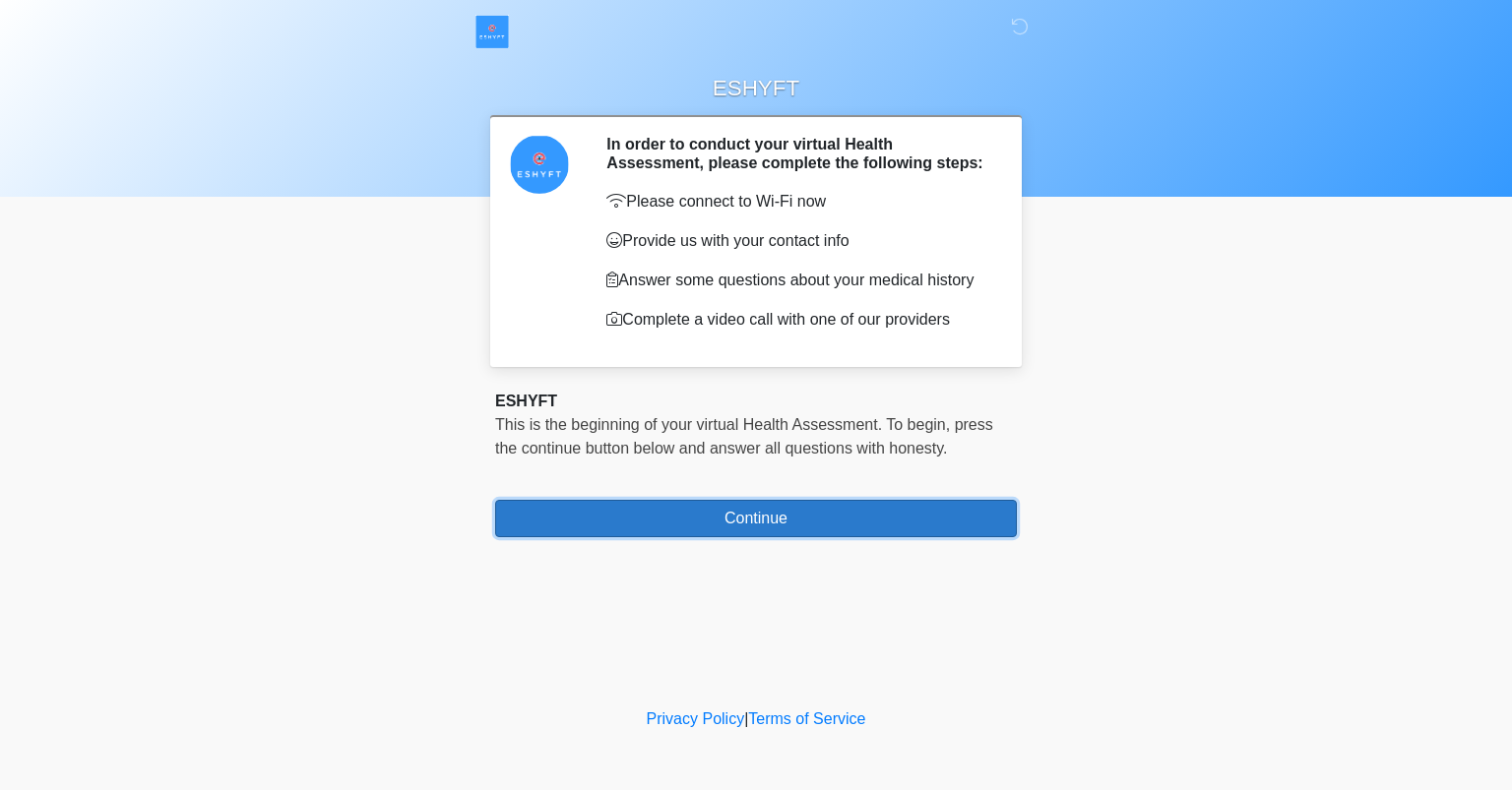 click on "Continue" at bounding box center [756, 518] 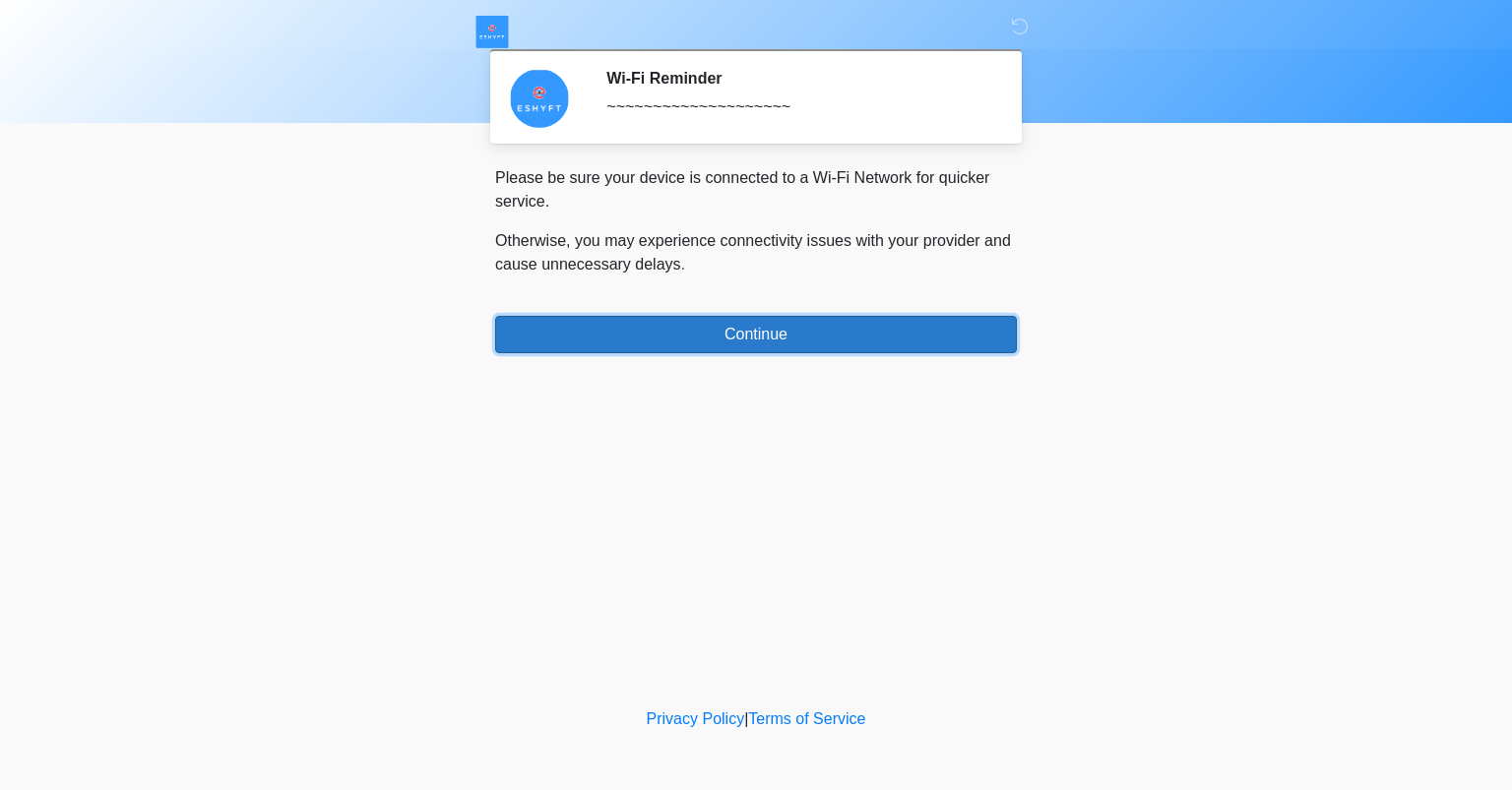 click on "Continue" at bounding box center (756, 334) 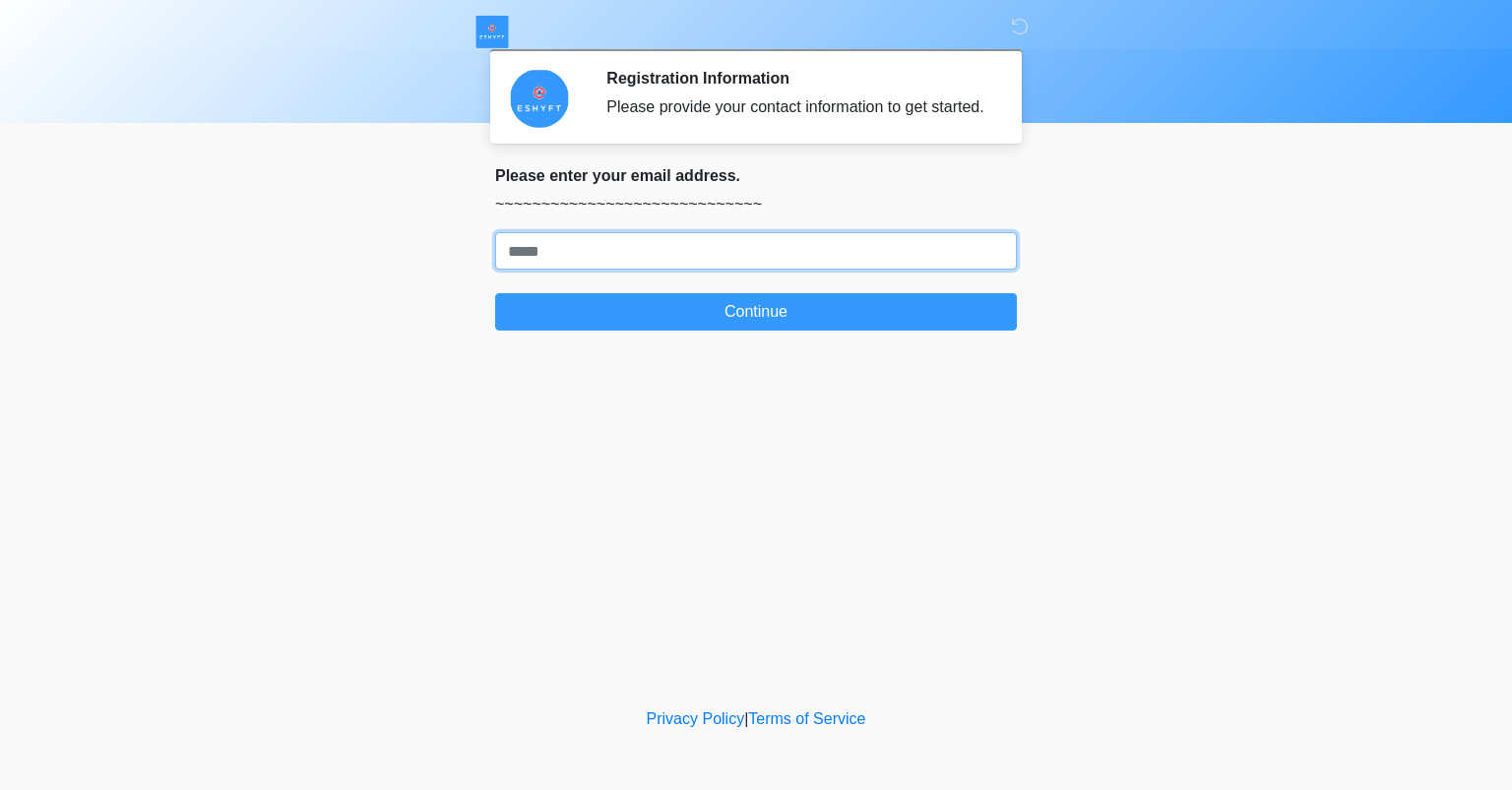click on "Where should we email your response?" at bounding box center [756, 251] 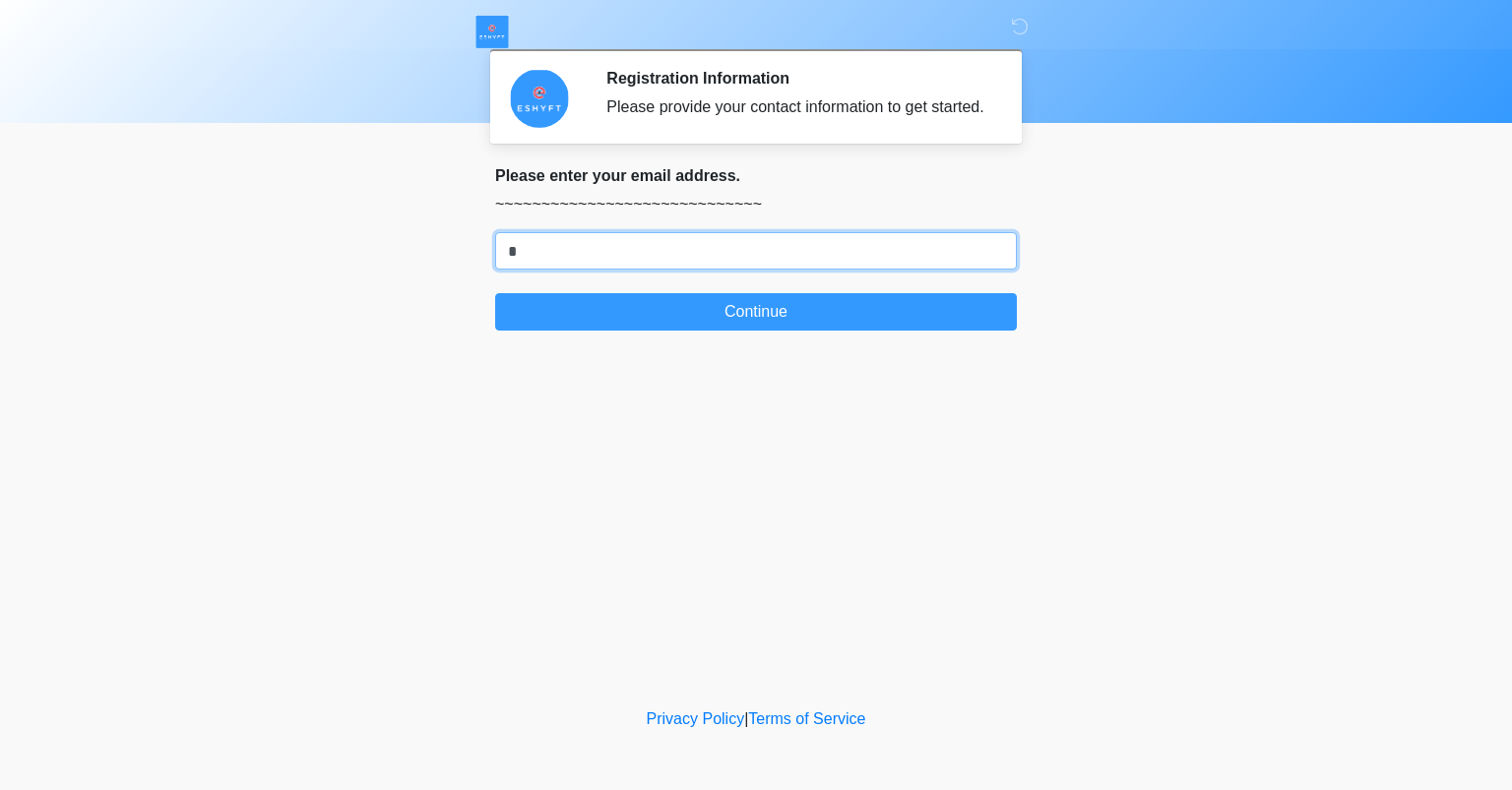 type on "**********" 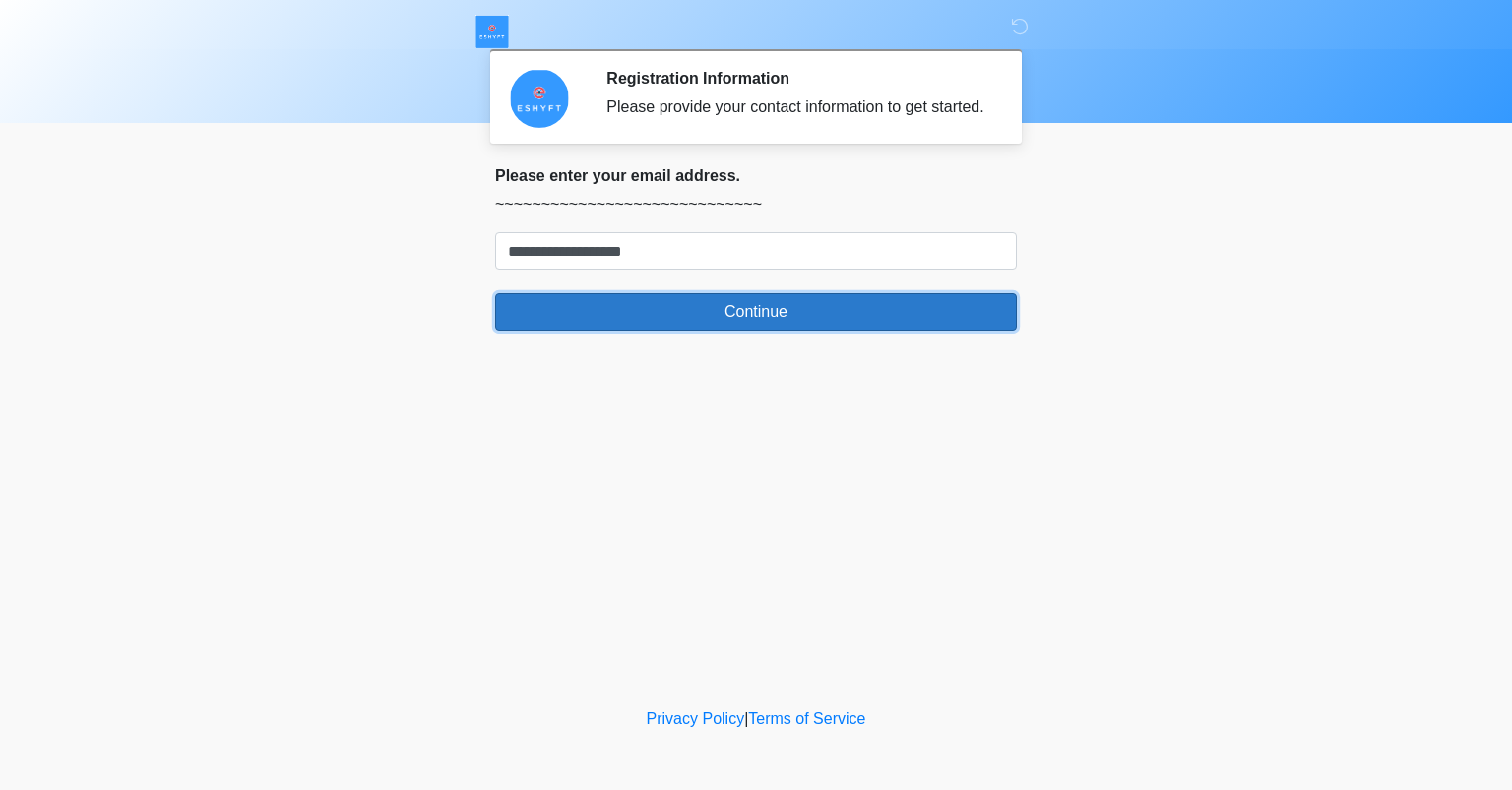 click on "Continue" at bounding box center [756, 312] 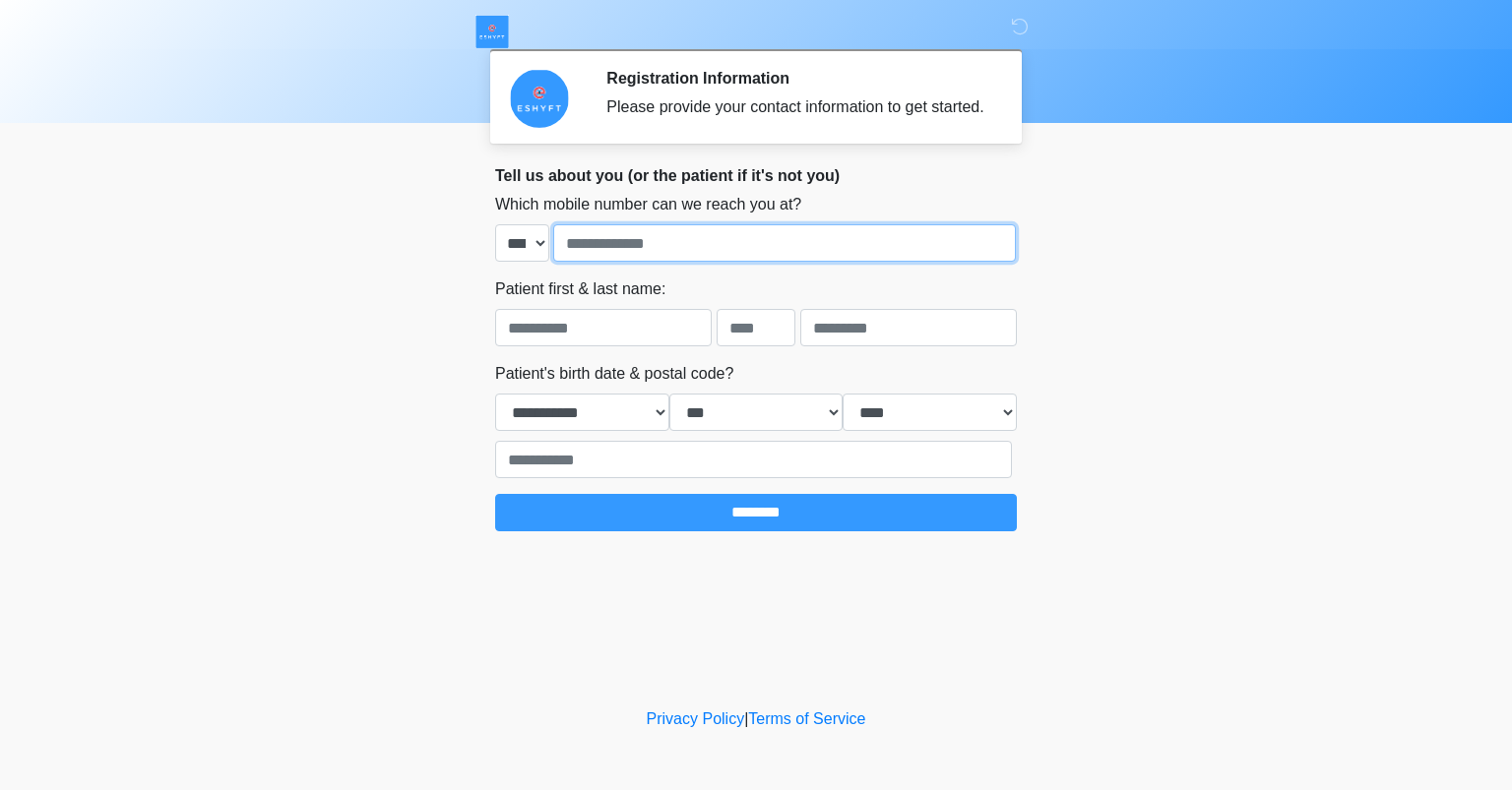 click at bounding box center (785, 243) 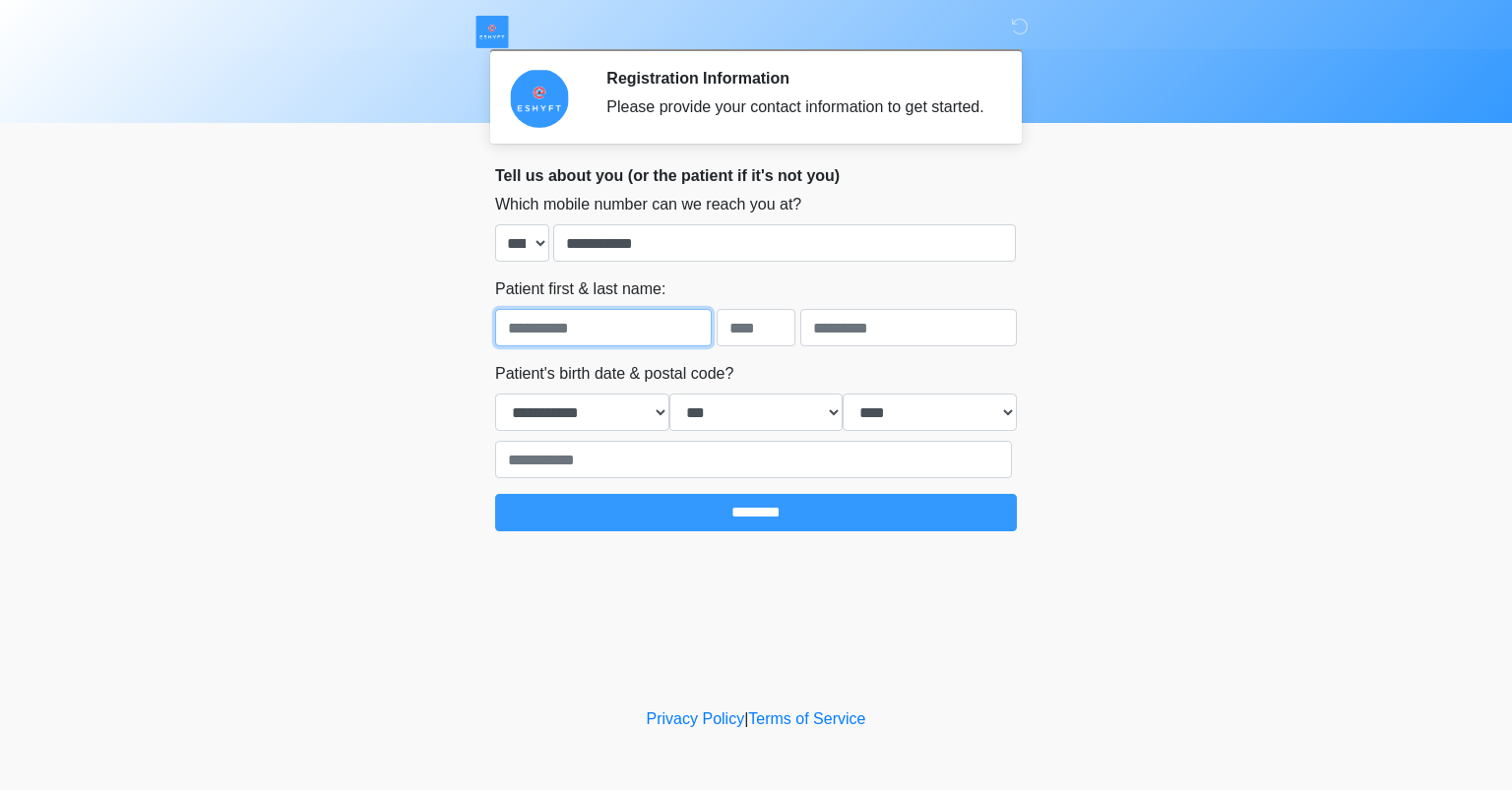 type on "*****" 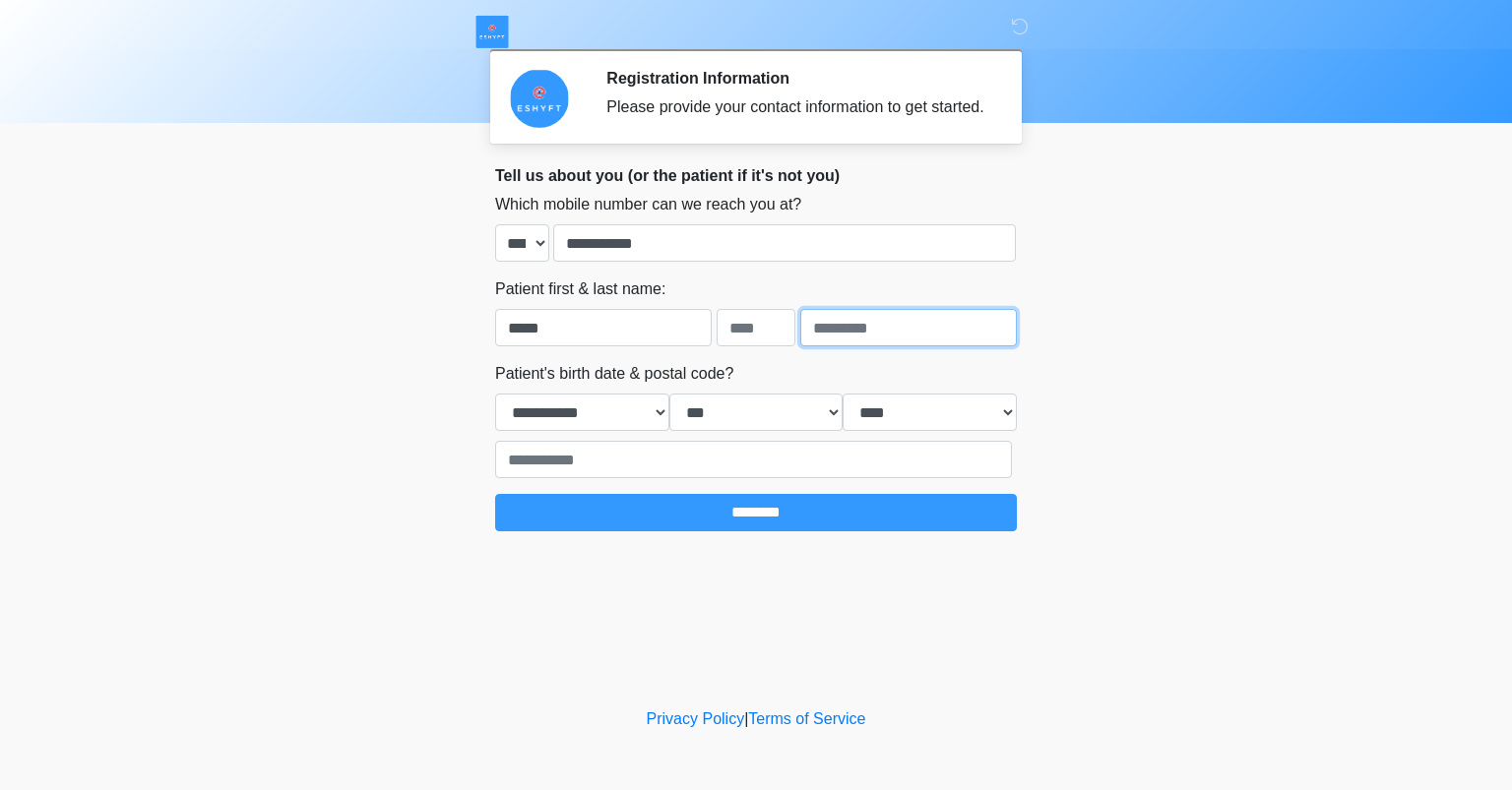 type on "**********" 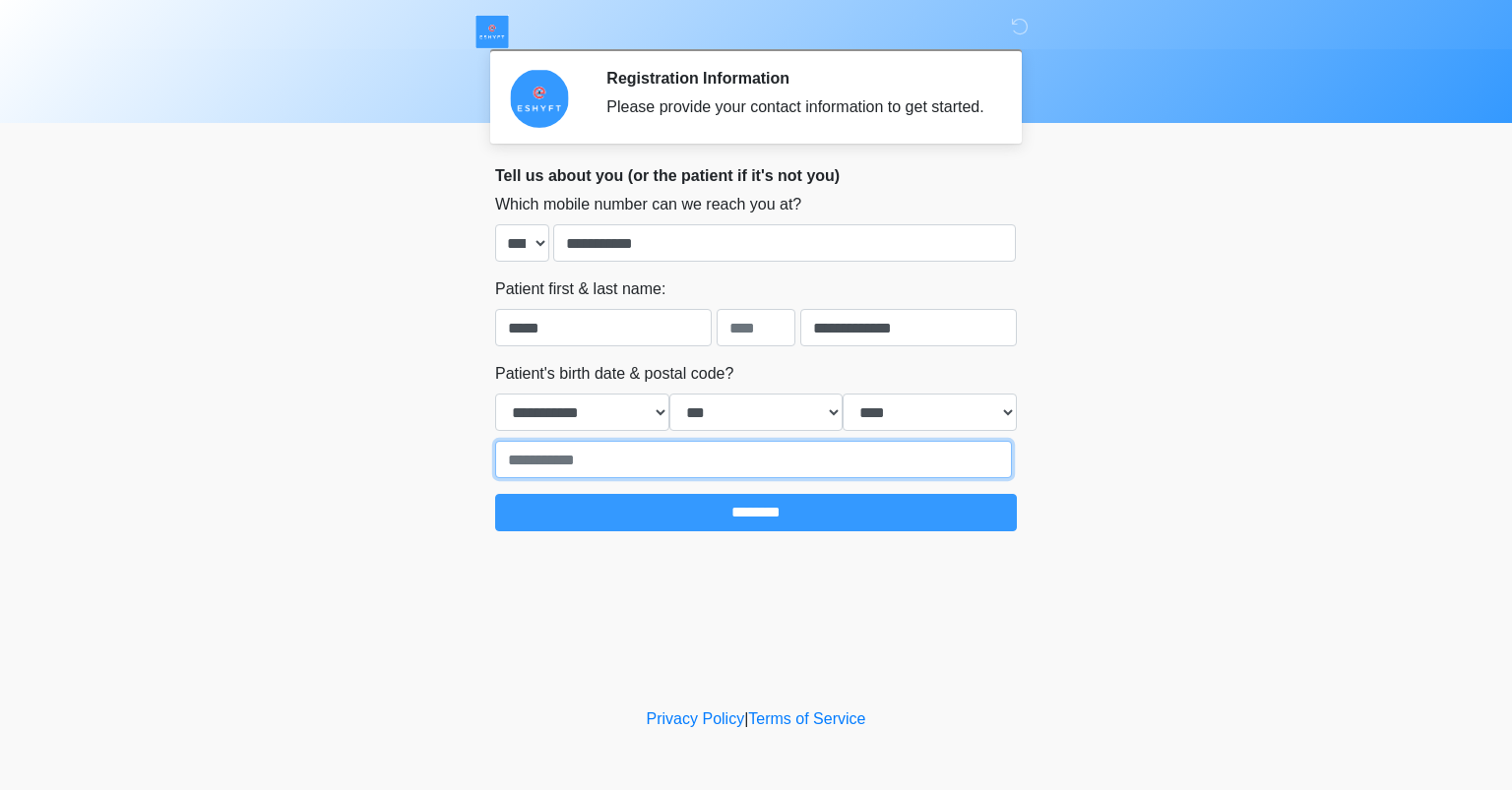 type on "*****" 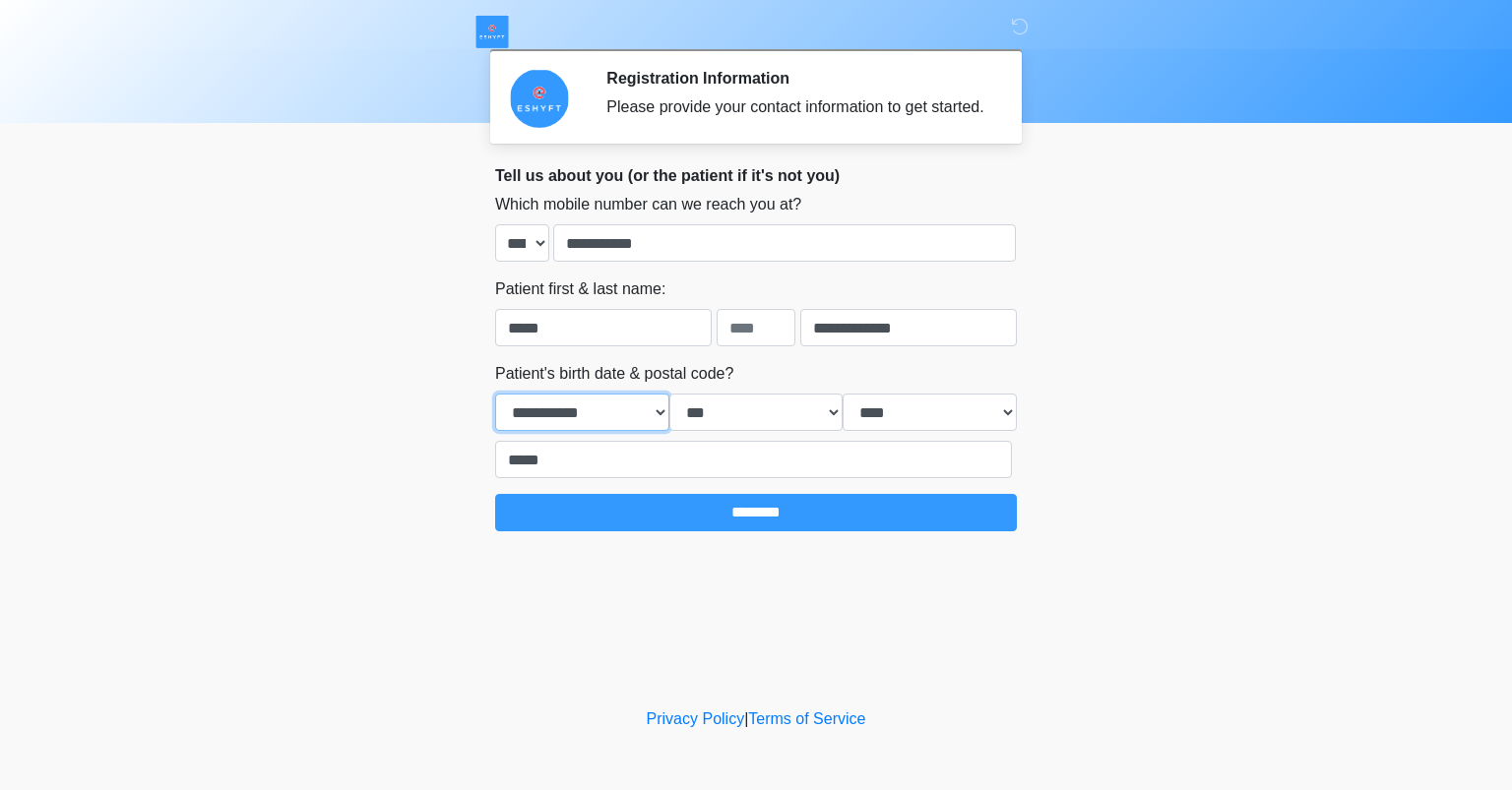 click on "**********" at bounding box center [582, 412] 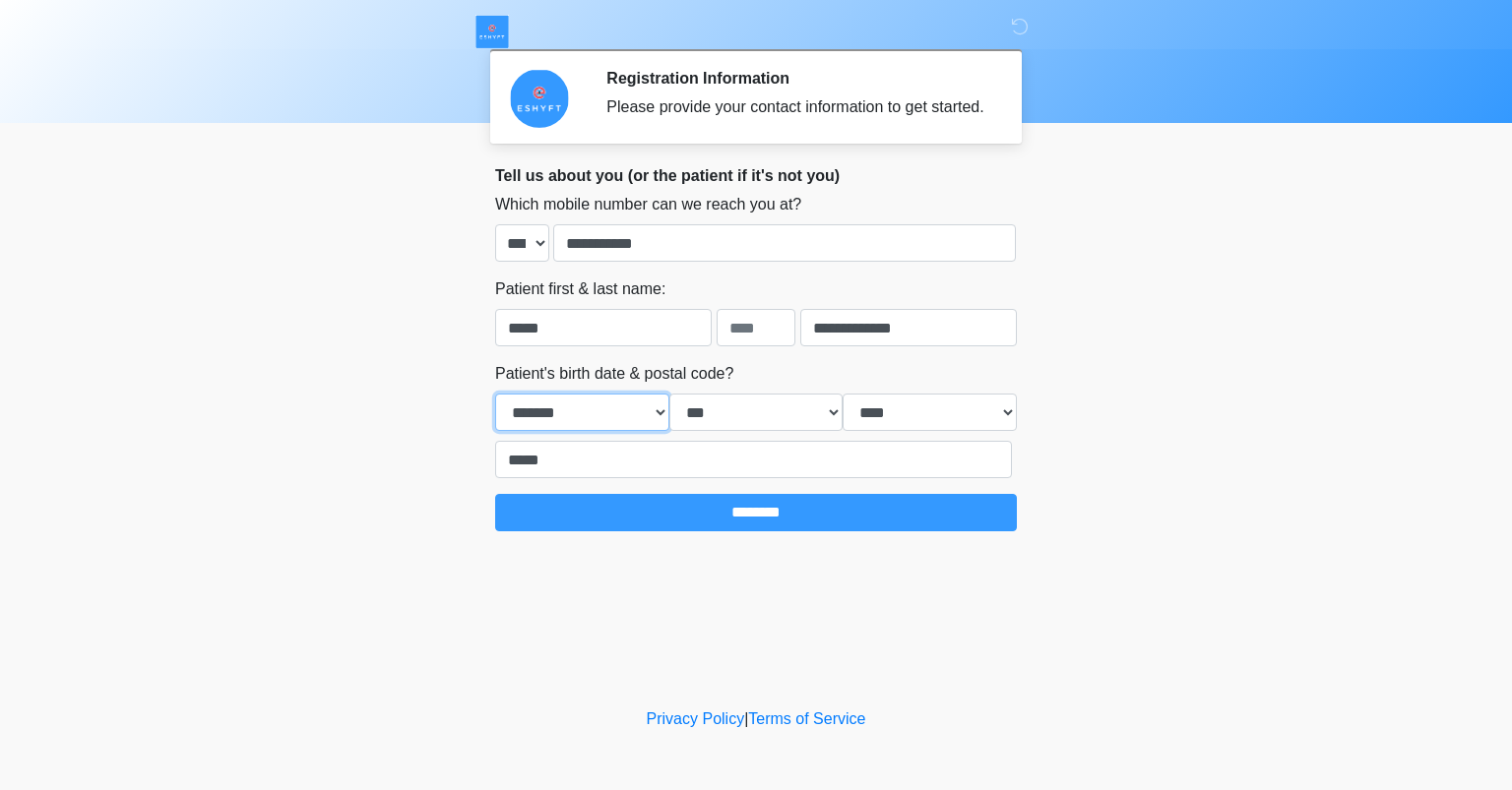 click on "**********" at bounding box center [582, 412] 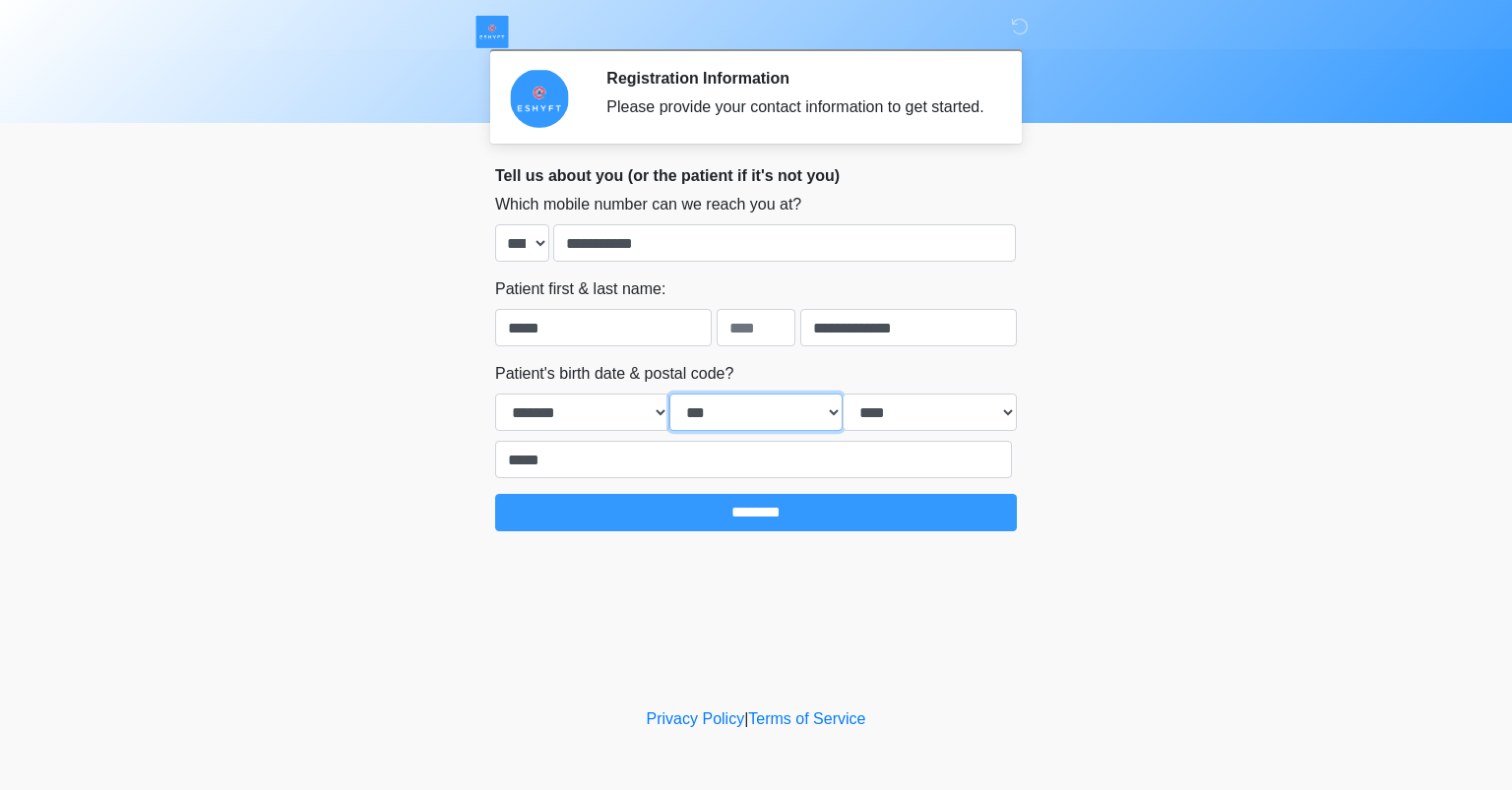 click on "***
*
*
*
*
*
*
*
*
*
**
**
**
**
**
**
**
**
**
**
**
**
**
**
**
**
**
**
**
**
**
**" at bounding box center (756, 412) 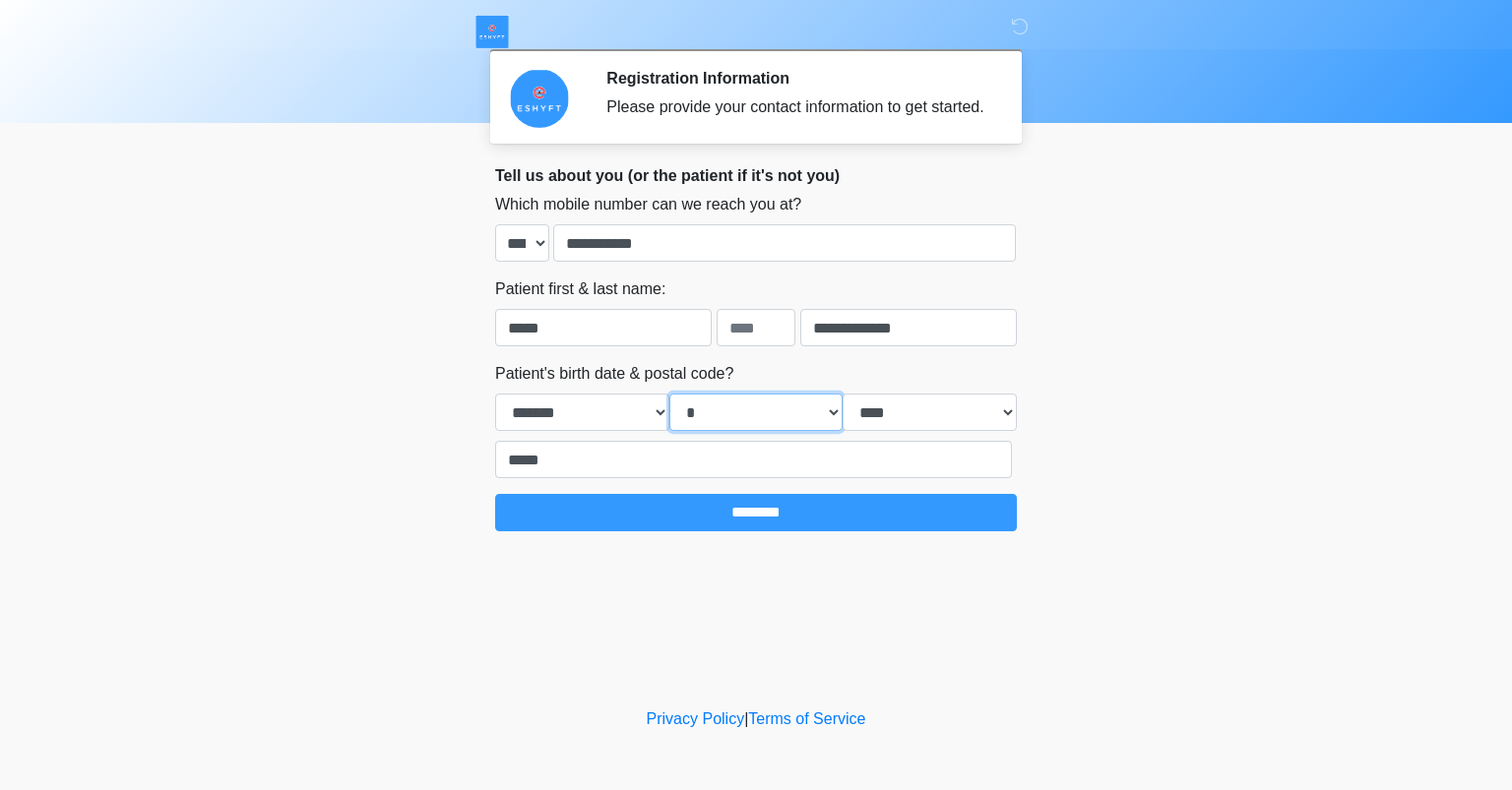 click on "***
*
*
*
*
*
*
*
*
*
**
**
**
**
**
**
**
**
**
**
**
**
**
**
**
**
**
**
**
**
**
**" at bounding box center (756, 412) 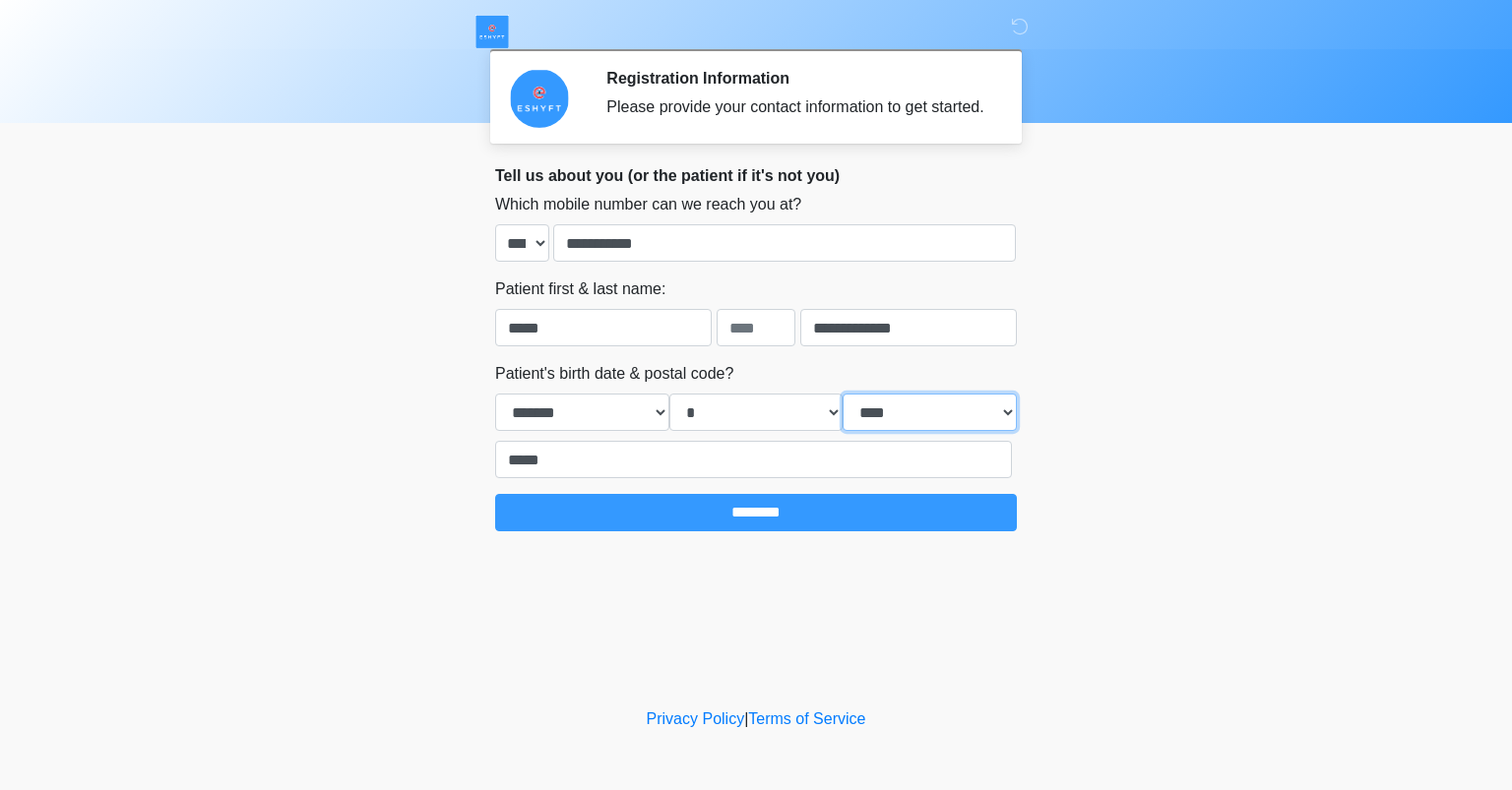 click on "****
****
****
****
****
****
****
****
****
****
****
****
****
****
****
****
****
****
****
****
****
****
****
****
****
****
****
****
****
****
****
****
****
****
****
****
****
****
****
****
****
****
****
****
****
****
****
****
****
****
****
****
****
****
****
****
****
****
****
****
****
****
****
****
****
****
****
****
****
****
****
****
****
****
****
****
****
****
****
****
****
****
****
****
****
****
****
****
****
****
****
****
****
****
****
****
****
****
****
****
****
****" at bounding box center [929, 412] 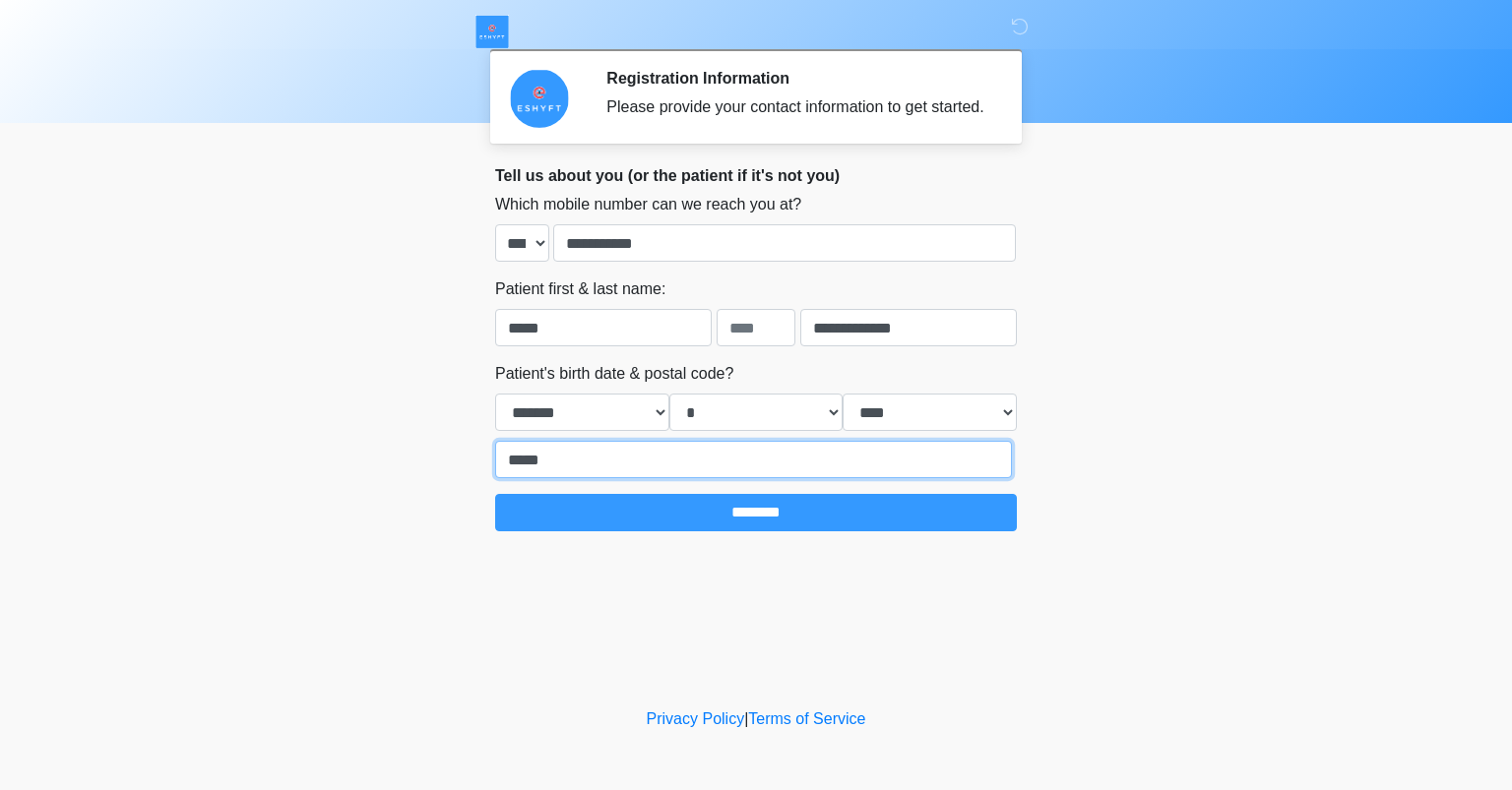 click on "*****" at bounding box center (753, 459) 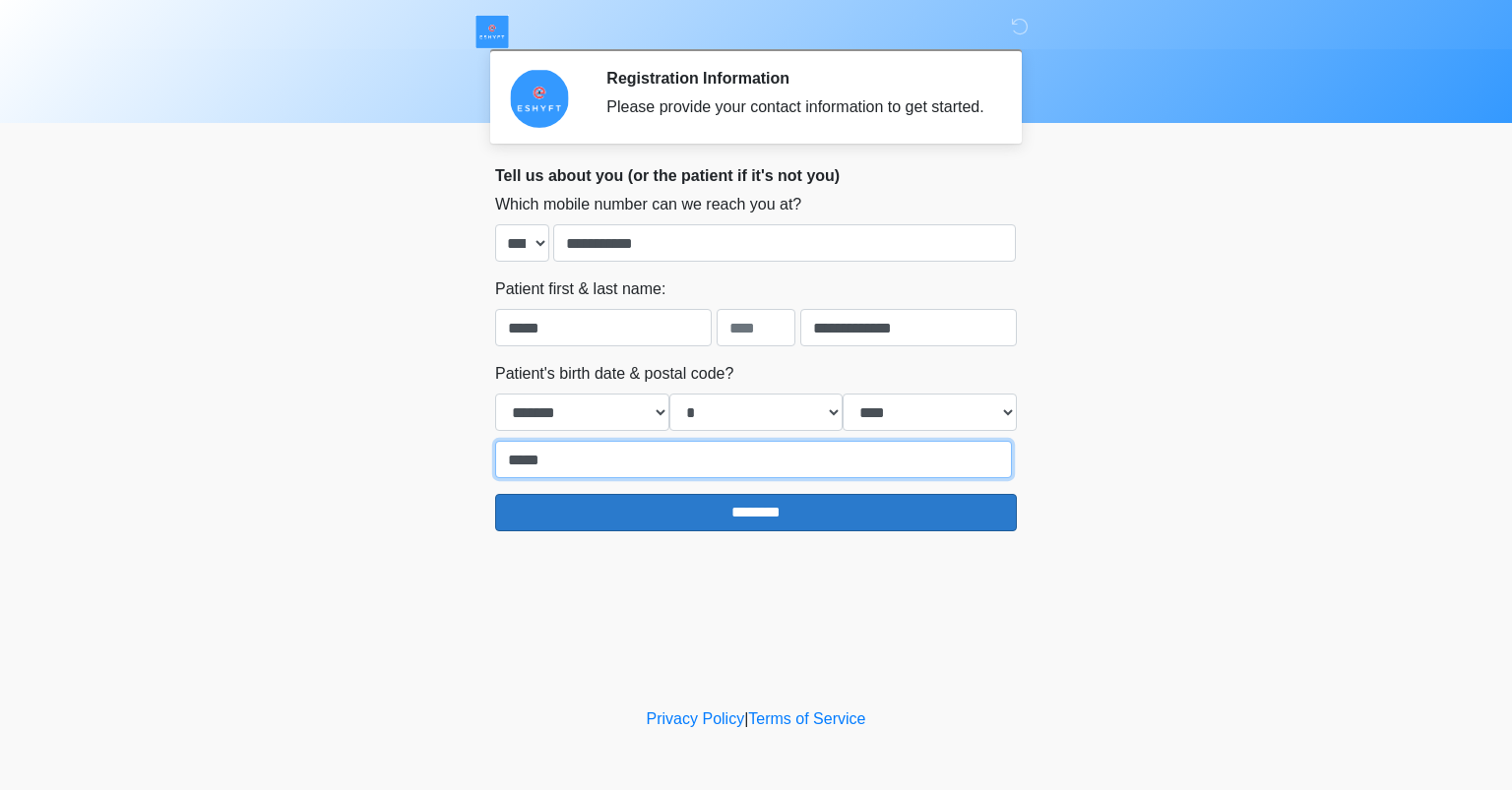 type on "*****" 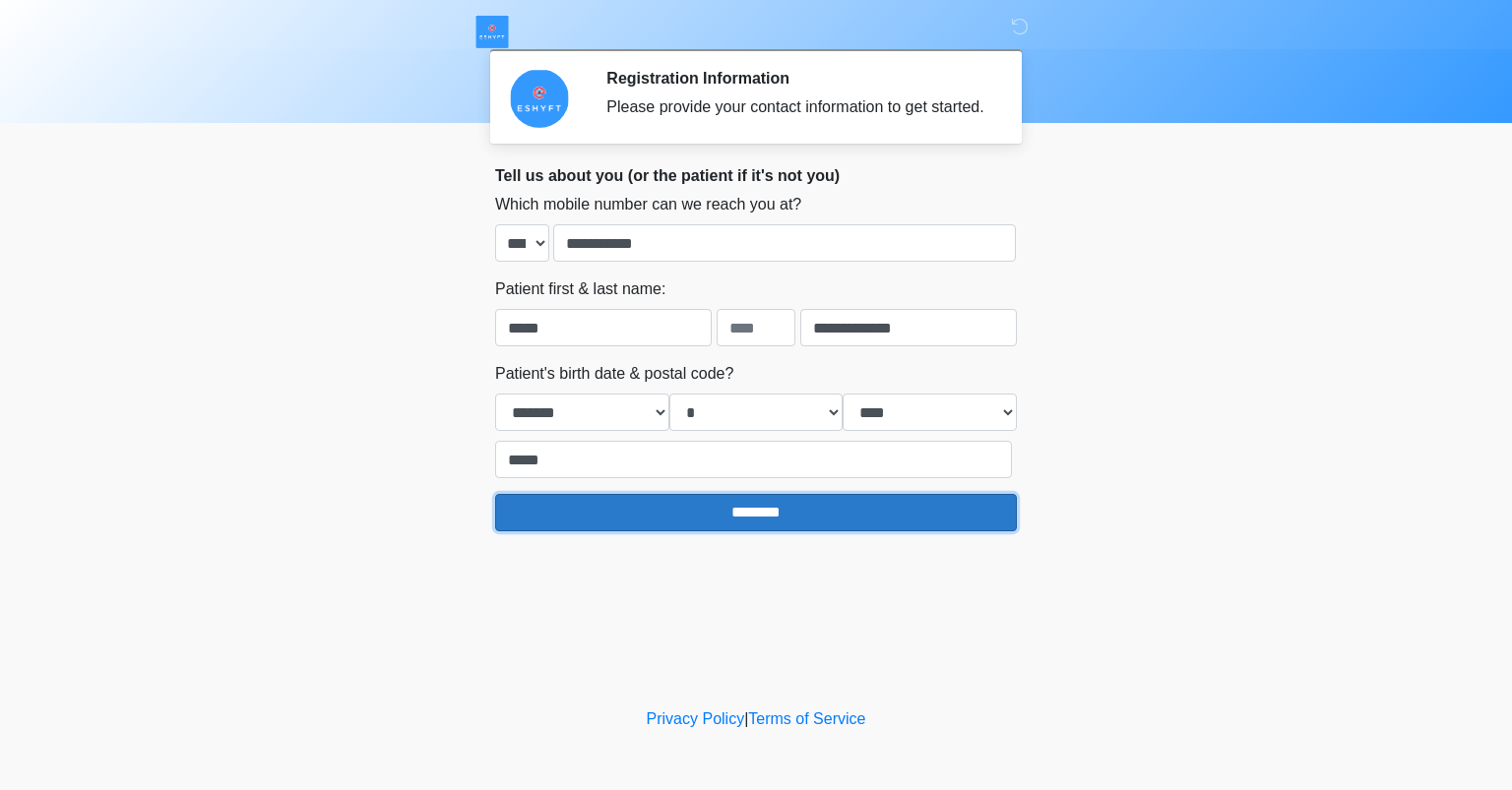 click on "********" at bounding box center (756, 513) 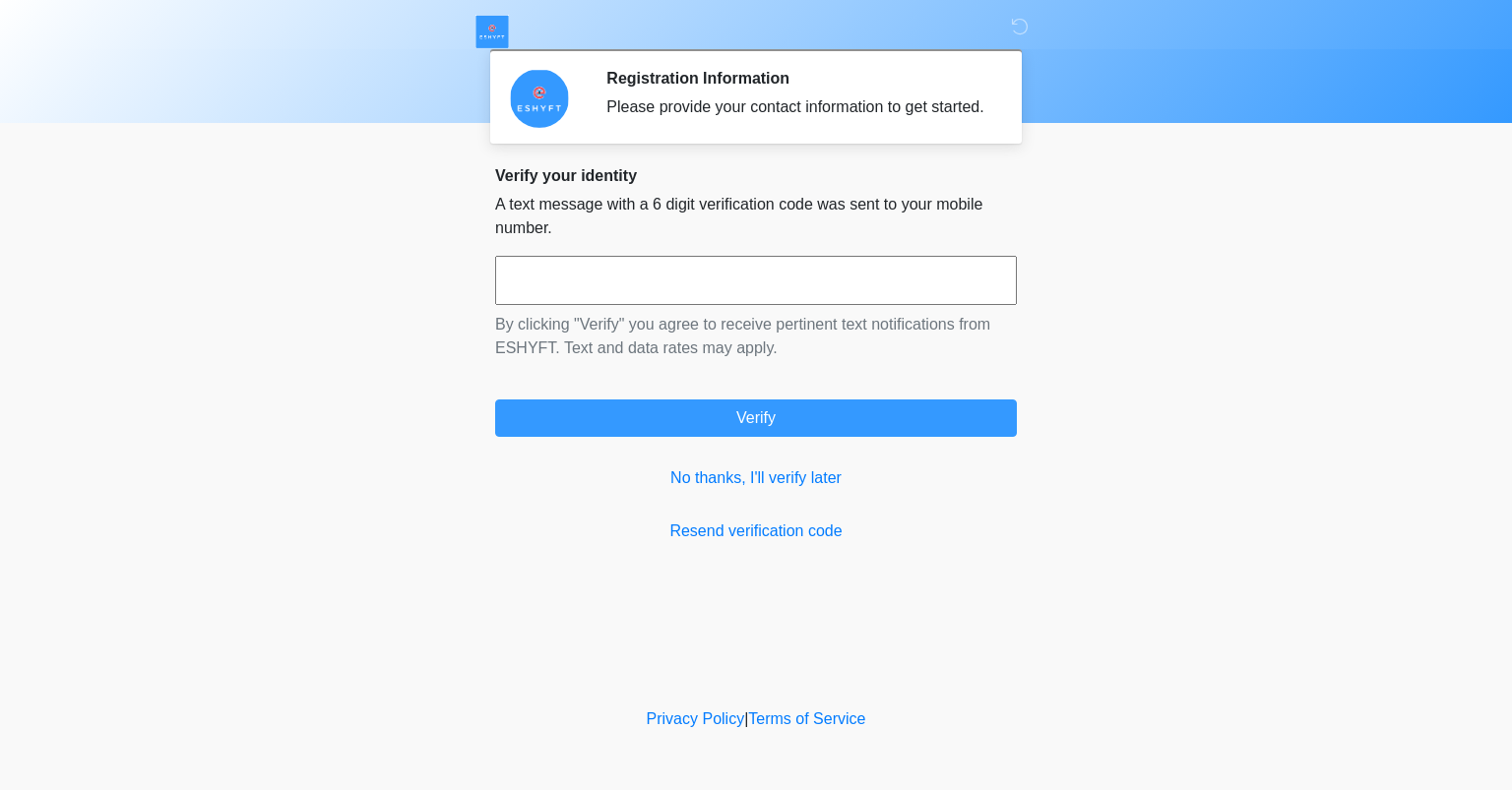 click at bounding box center (756, 280) 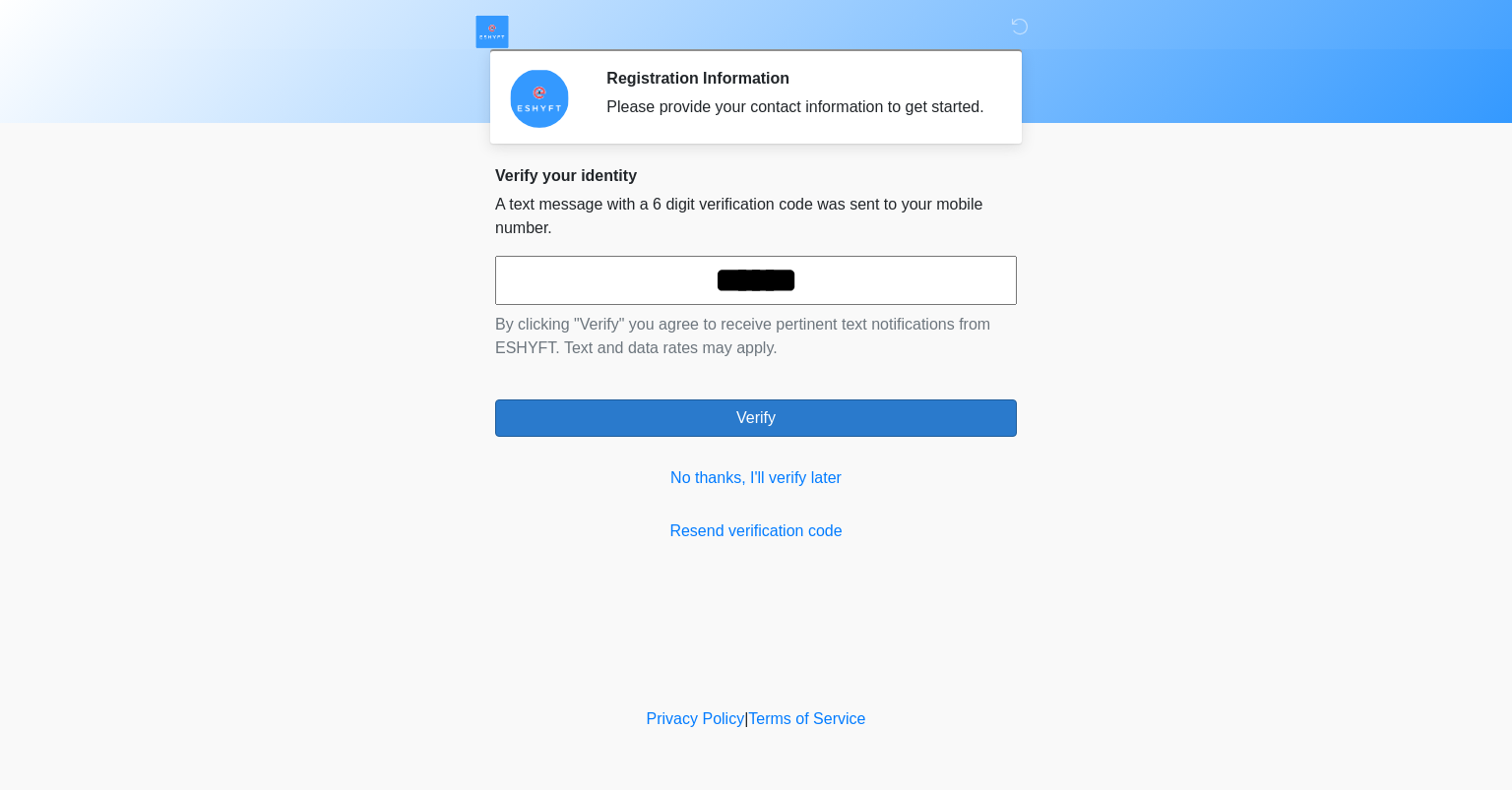 type on "******" 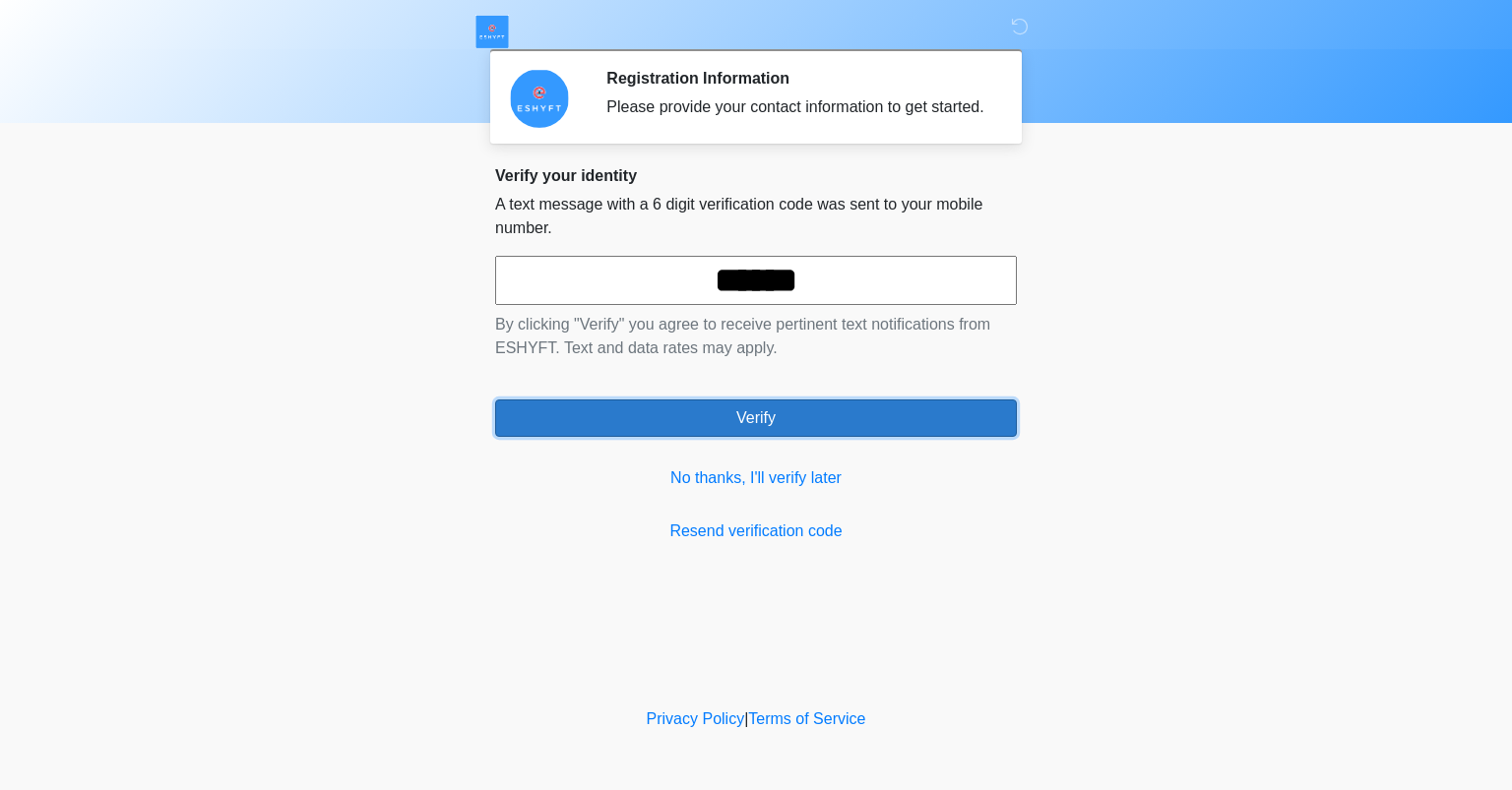 click on "Verify" at bounding box center (756, 418) 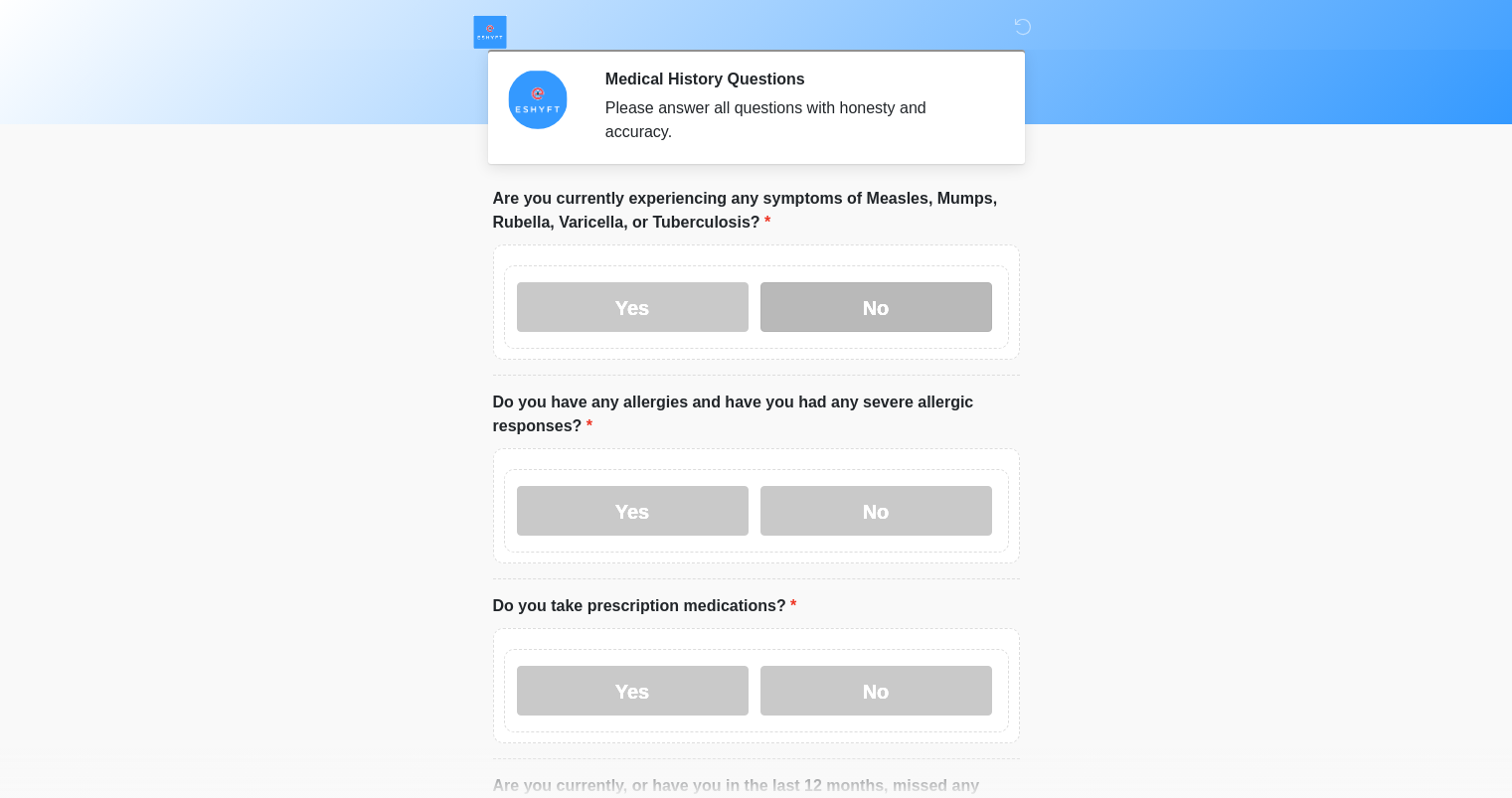 click on "No" at bounding box center (876, 307) 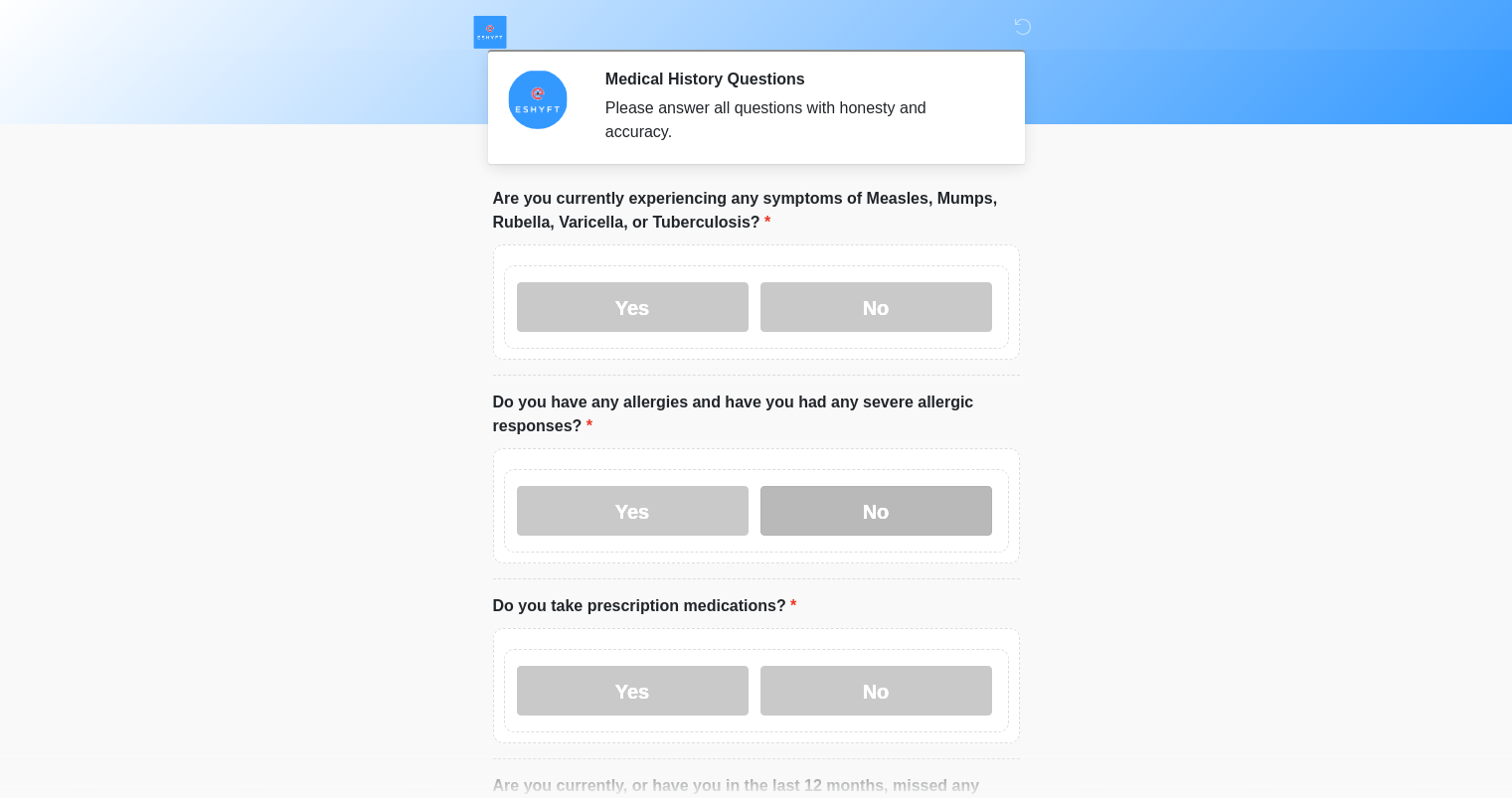 click on "No" at bounding box center [876, 511] 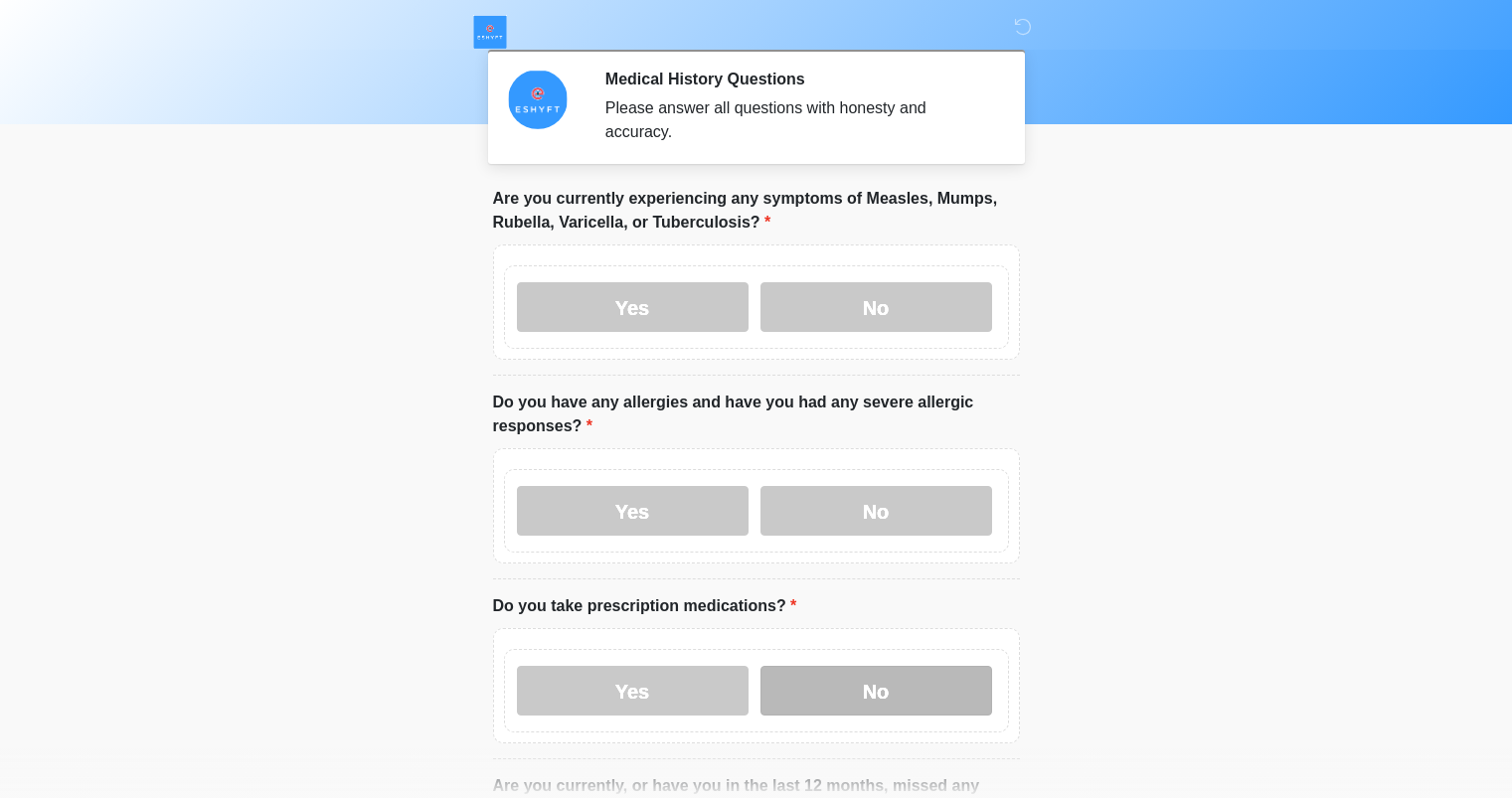 click on "No" at bounding box center [876, 691] 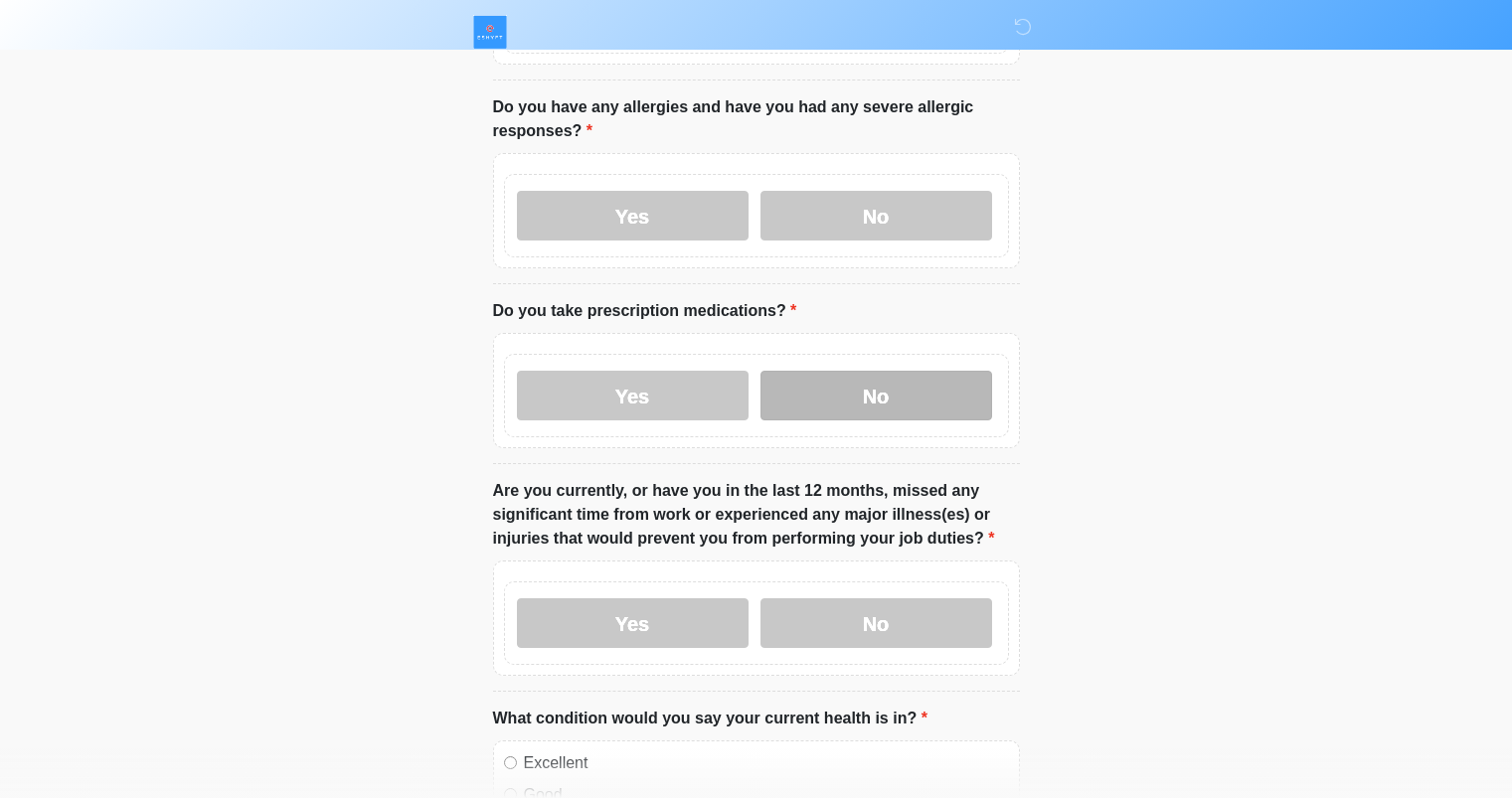 scroll, scrollTop: 339, scrollLeft: 0, axis: vertical 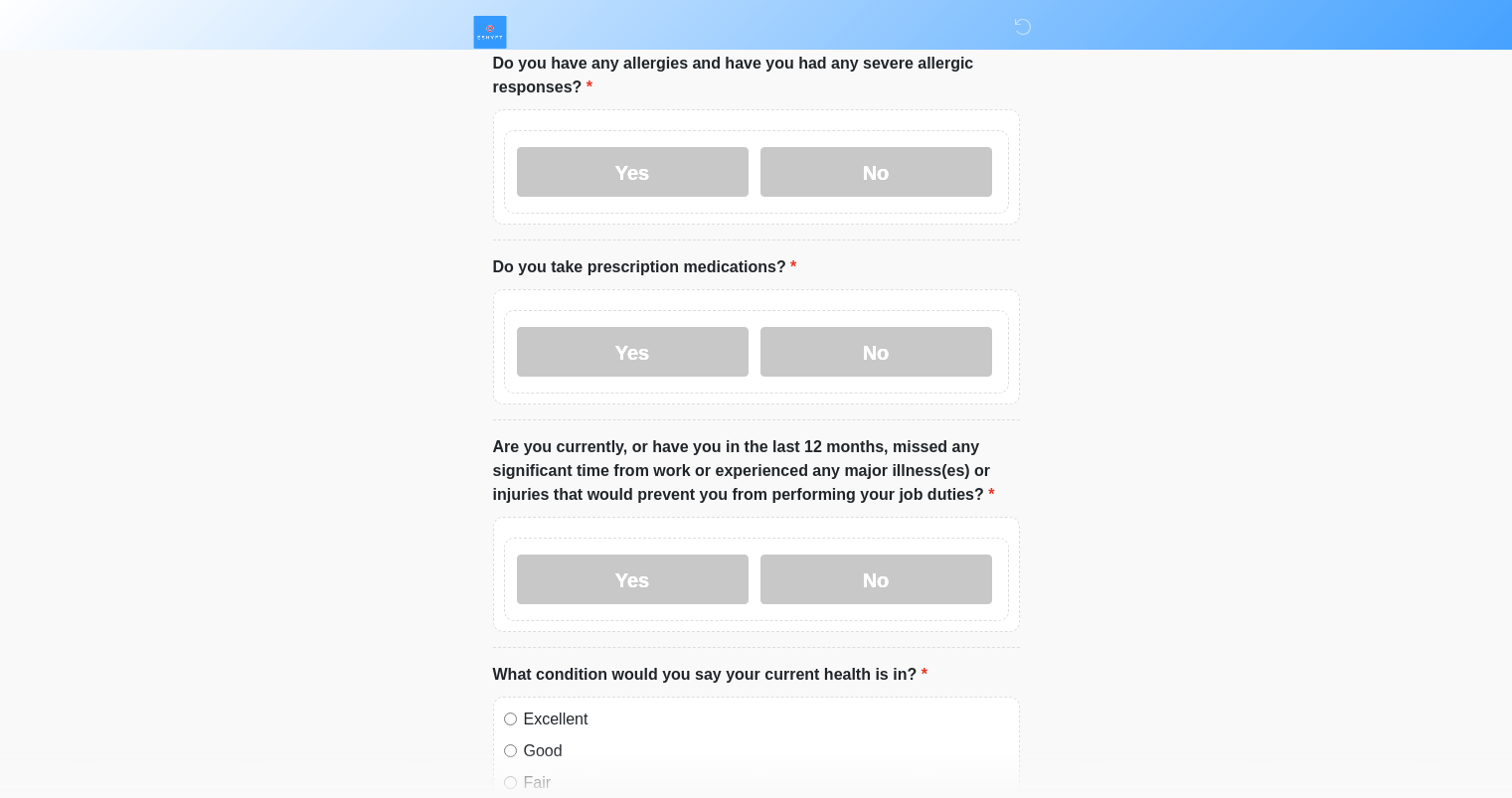 click at bounding box center [741, 32] 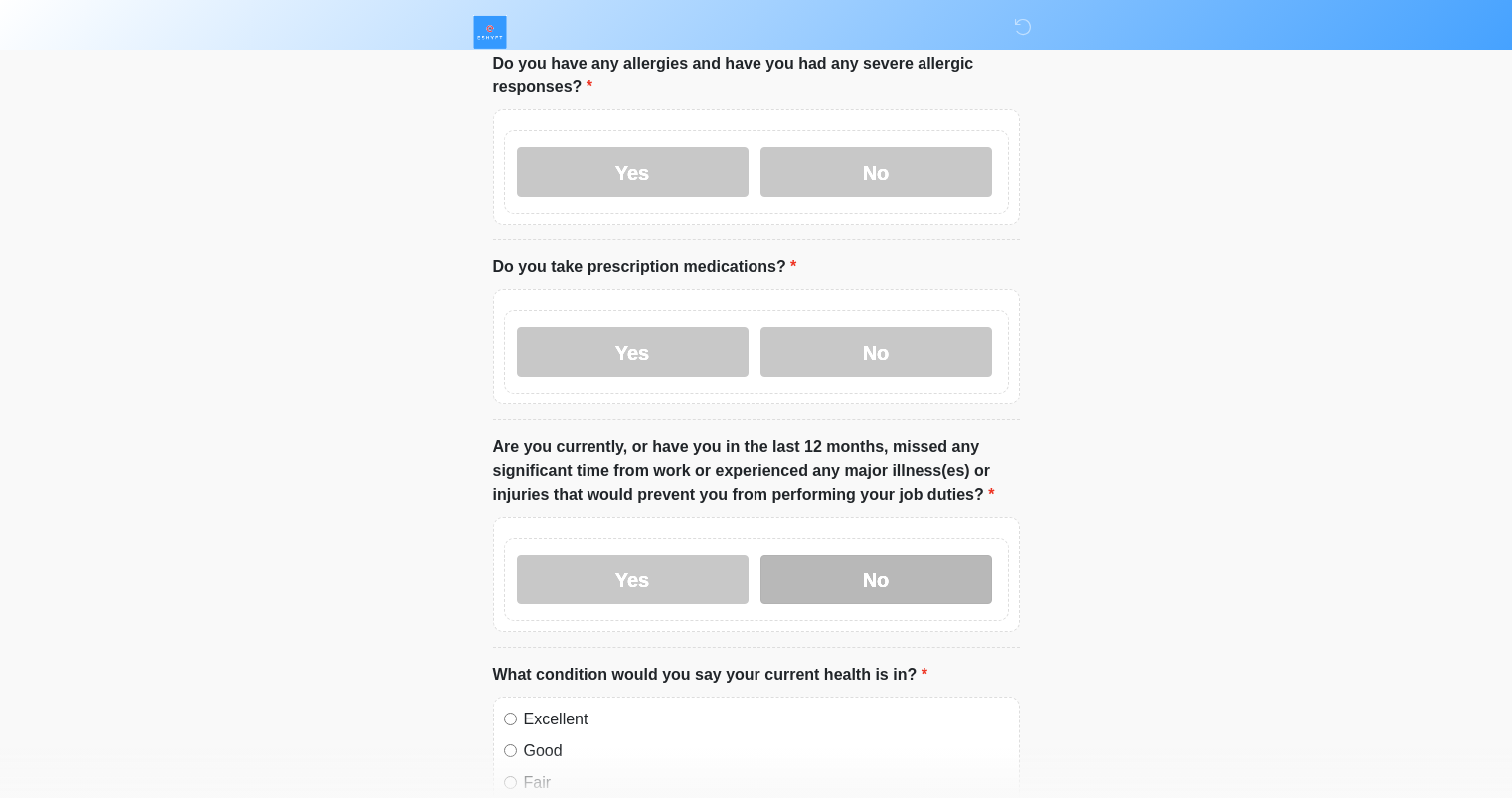 click on "No" at bounding box center [876, 579] 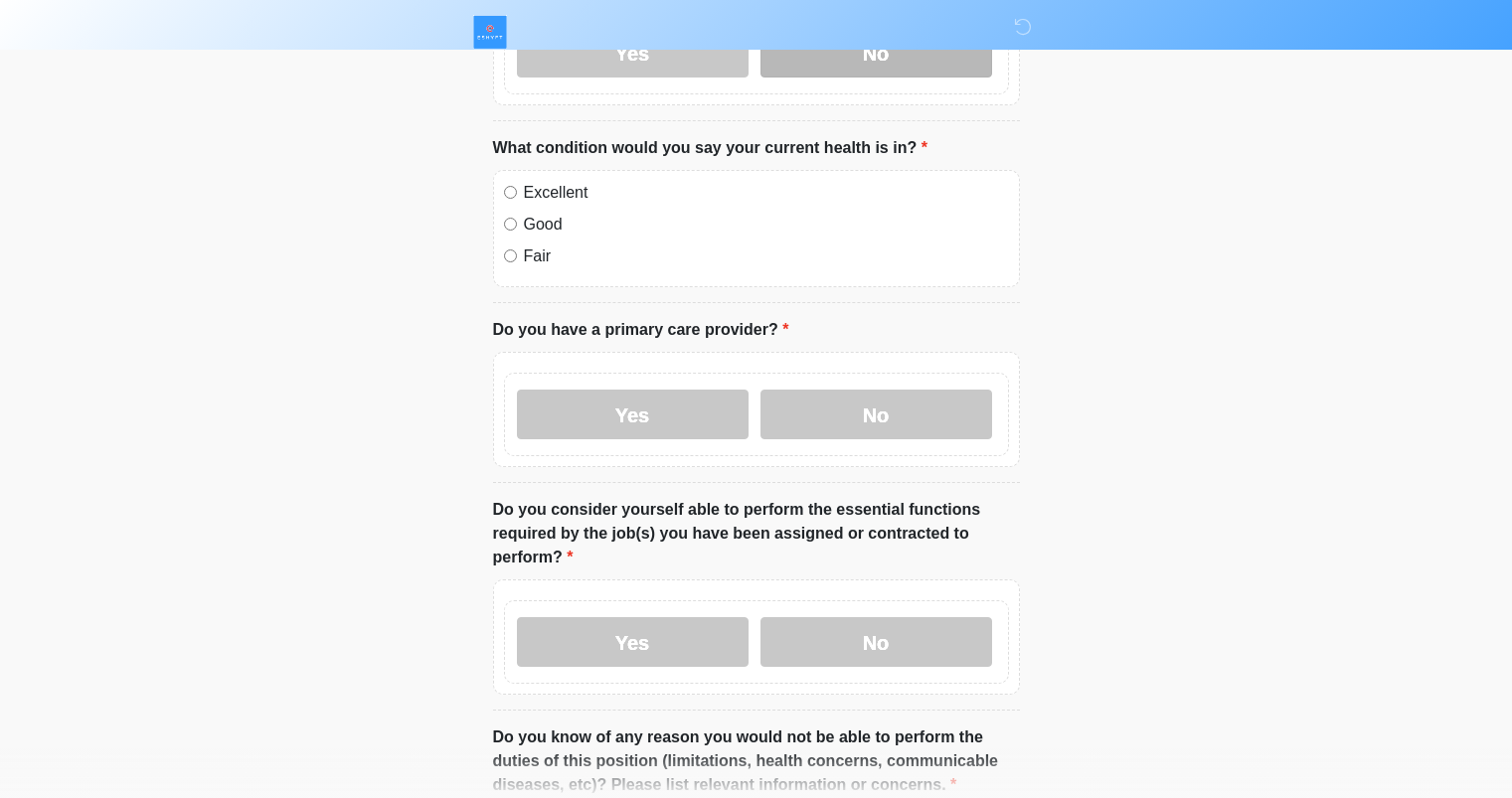 scroll, scrollTop: 868, scrollLeft: 0, axis: vertical 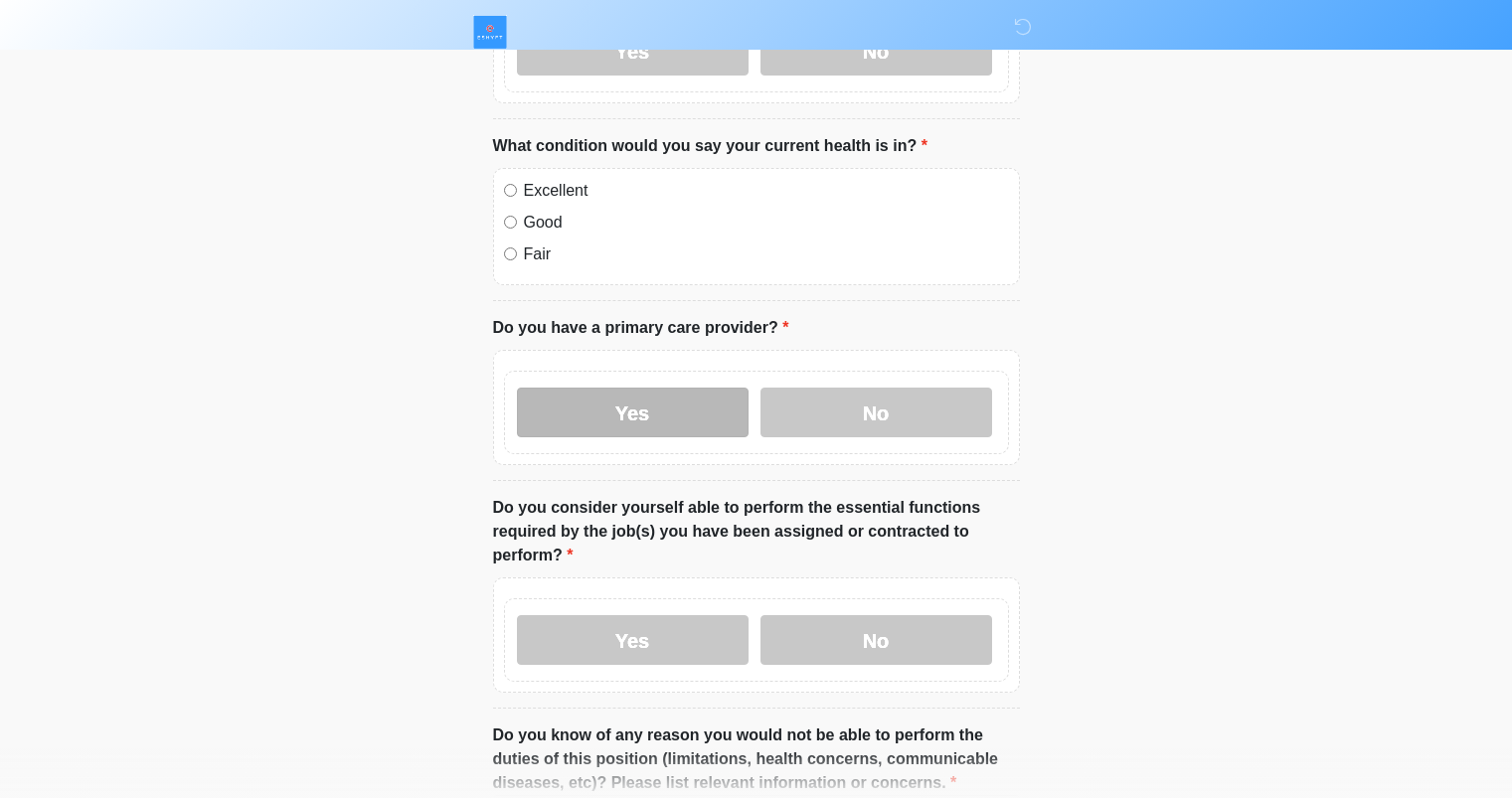 click on "Yes" at bounding box center [632, 412] 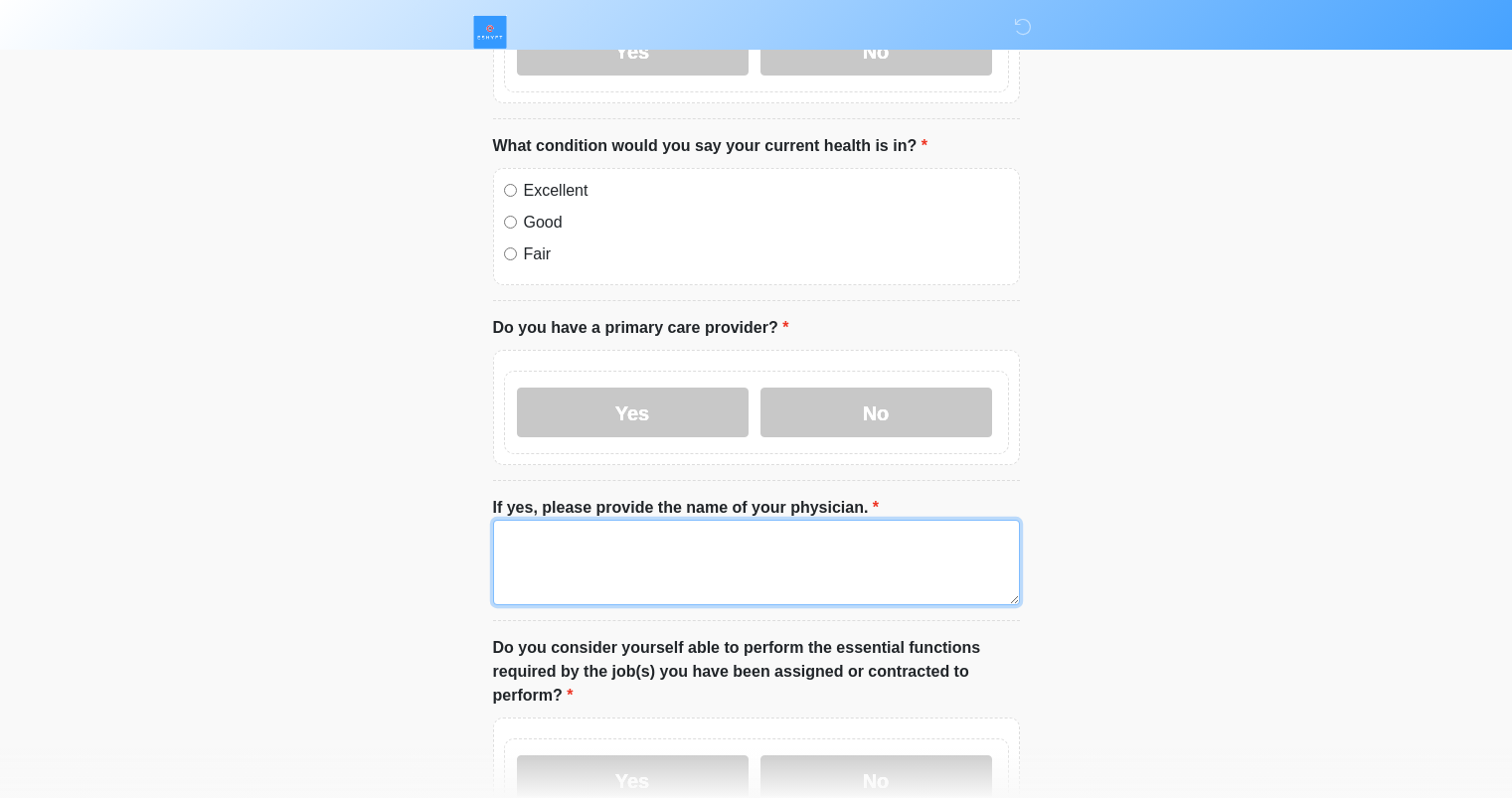 click on "If yes, please provide the name of your physician." at bounding box center [756, 562] 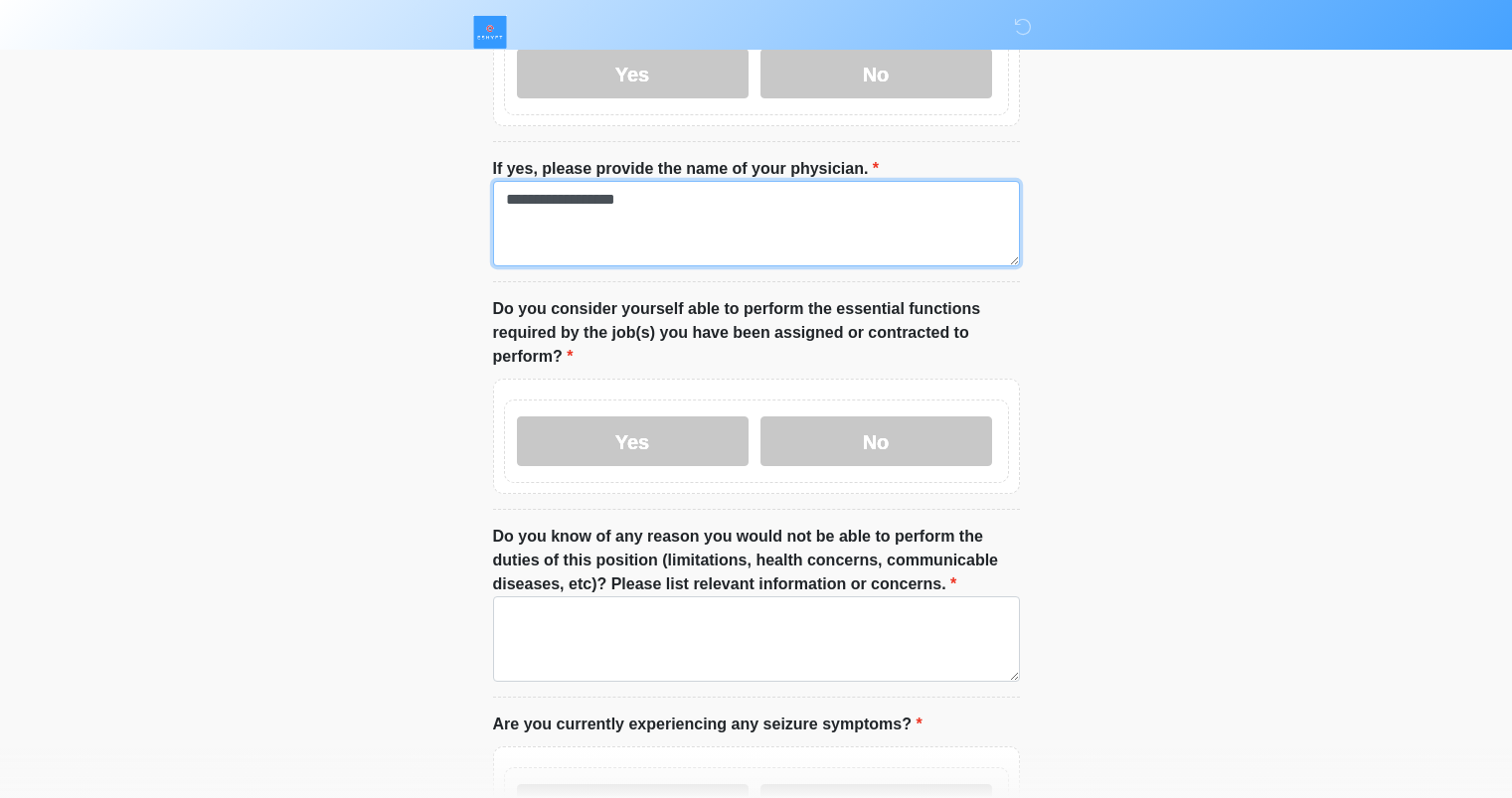 scroll, scrollTop: 1207, scrollLeft: 0, axis: vertical 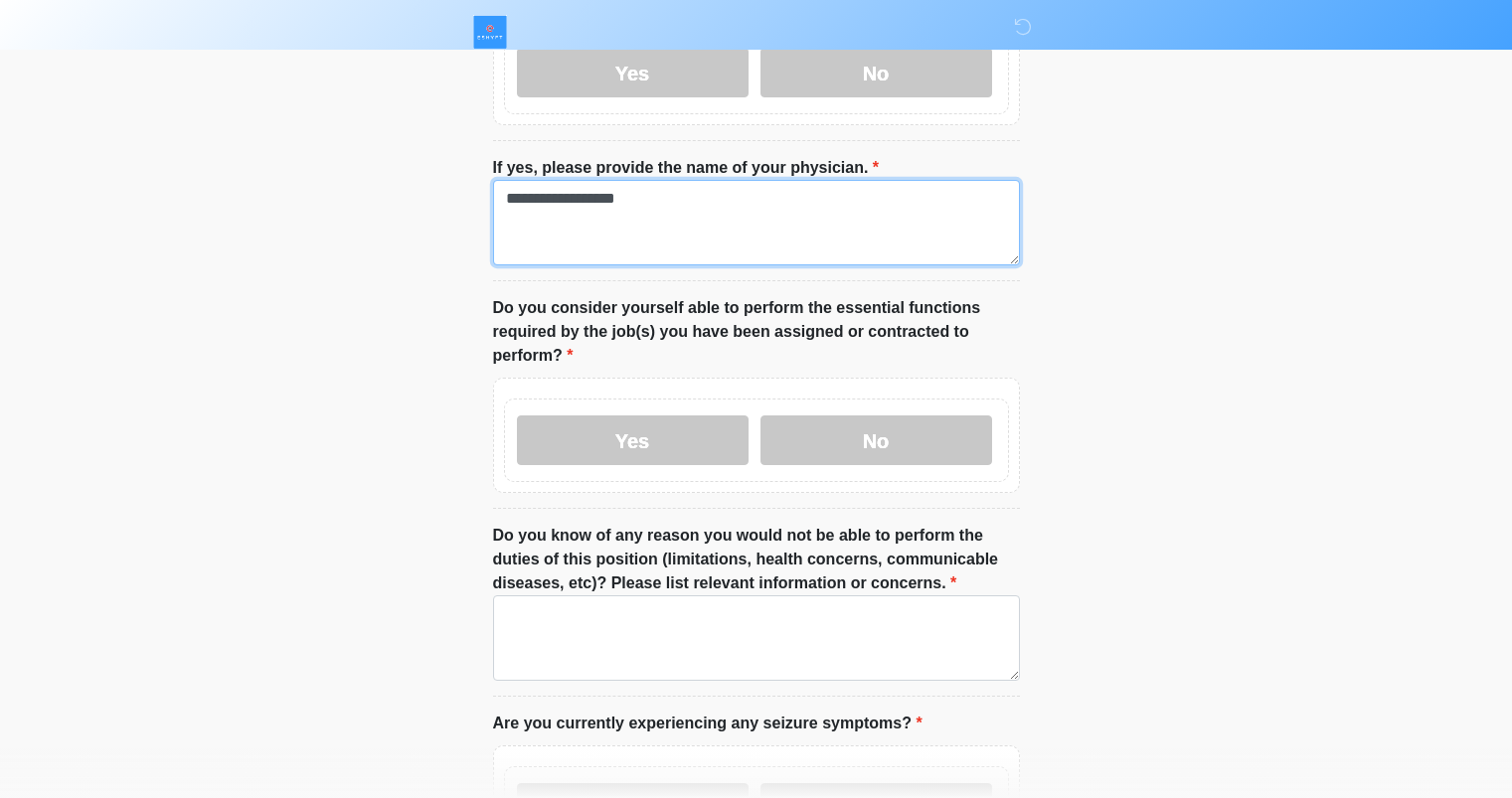 click on "**********" at bounding box center (756, 223) 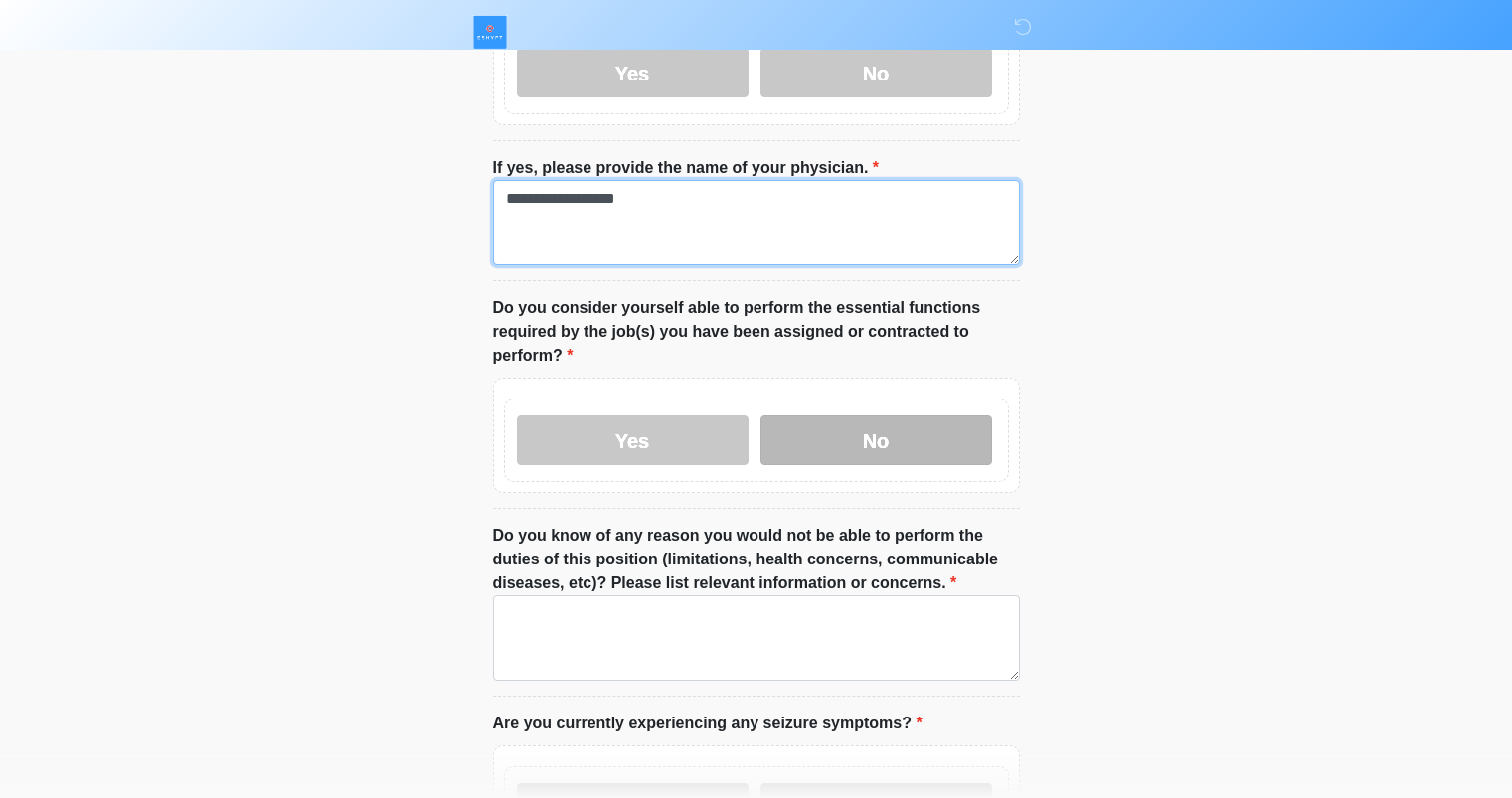 type on "**********" 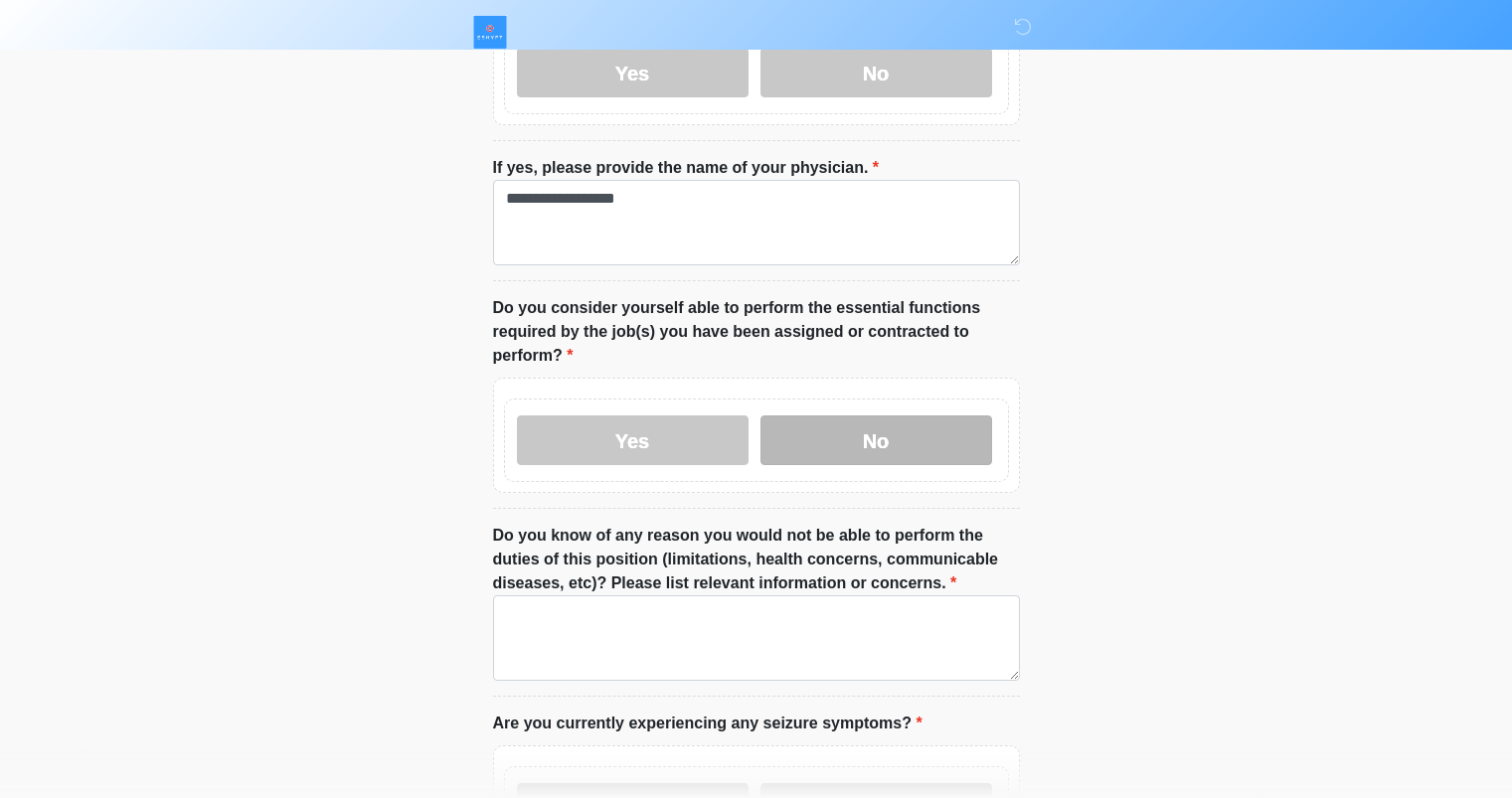 click on "No" at bounding box center [876, 440] 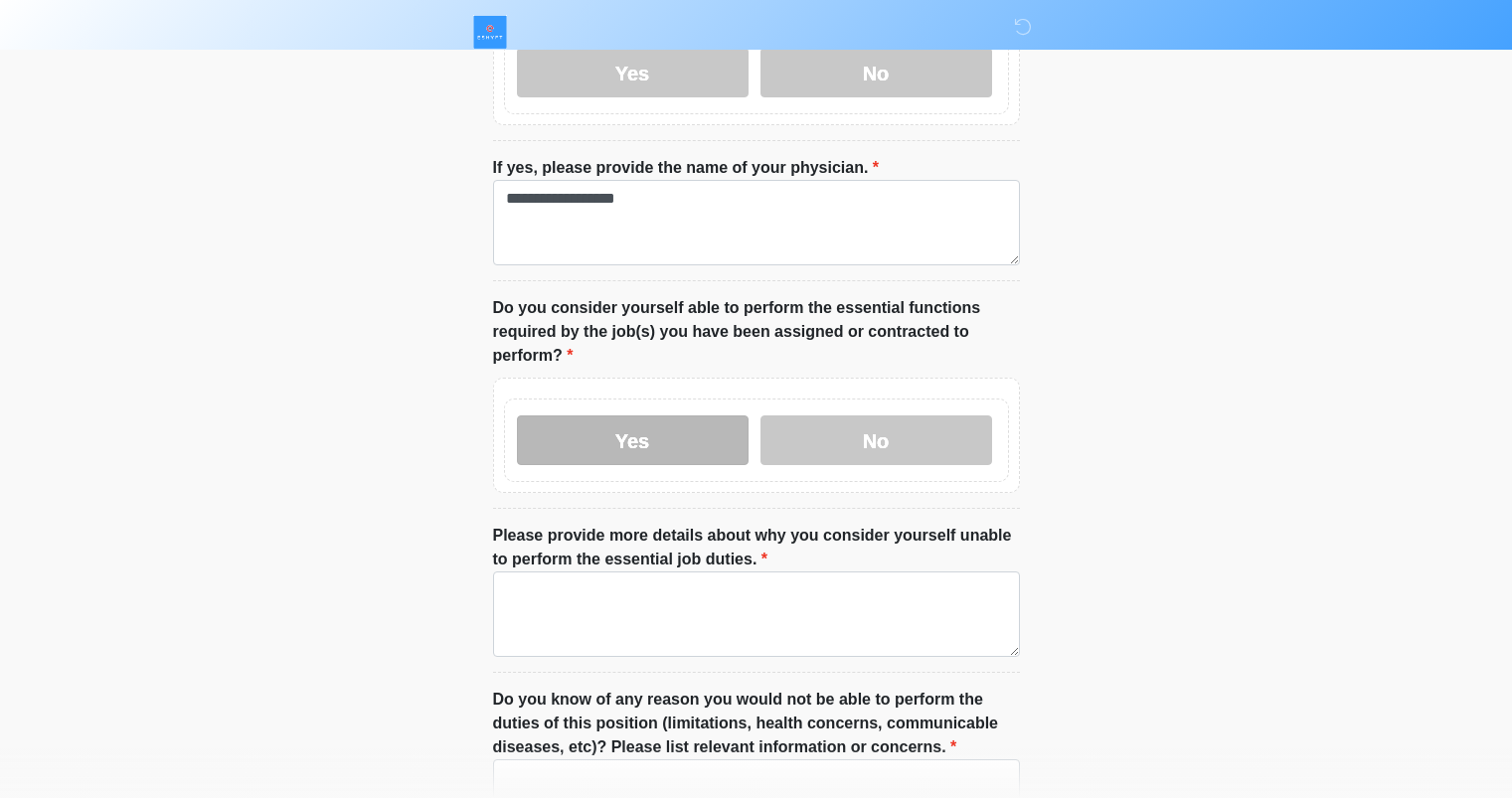 click on "Yes" at bounding box center (632, 440) 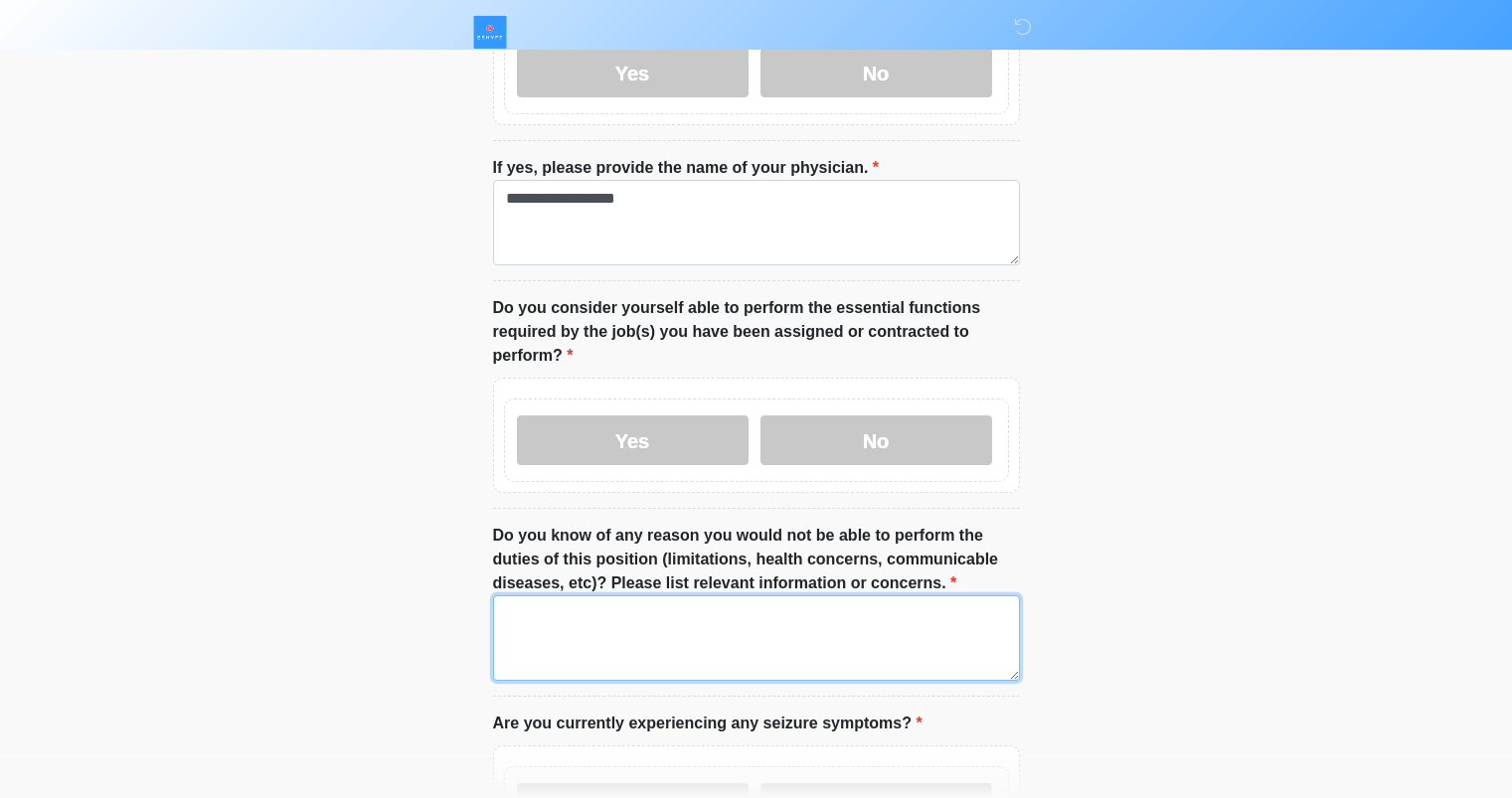 click on "Do you know of any reason you would not be able to perform the duties of this position (limitations, health concerns, communicable diseases, etc)?  Please list relevant information or concerns." at bounding box center [756, 638] 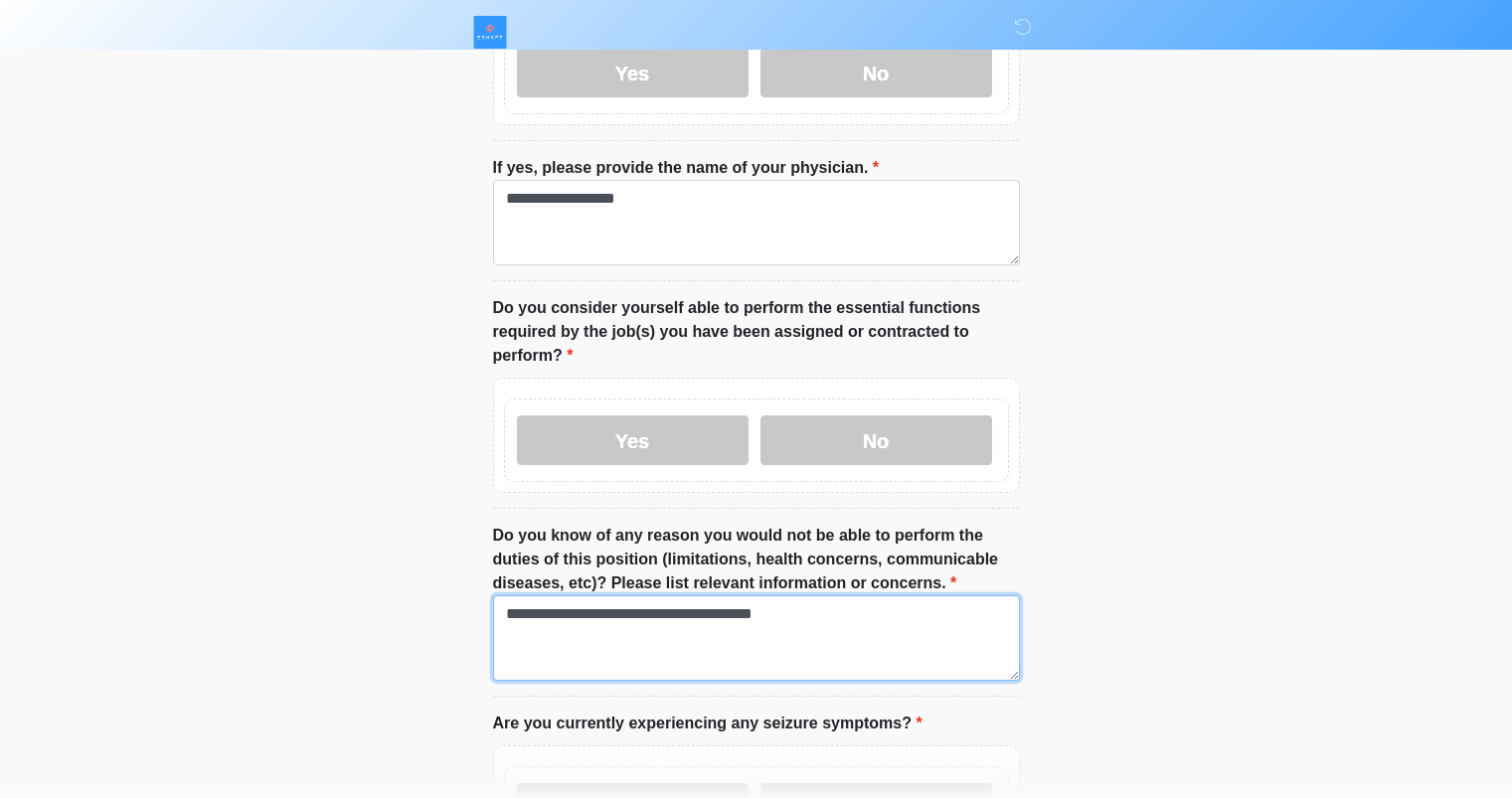 click on "**********" at bounding box center (756, 638) 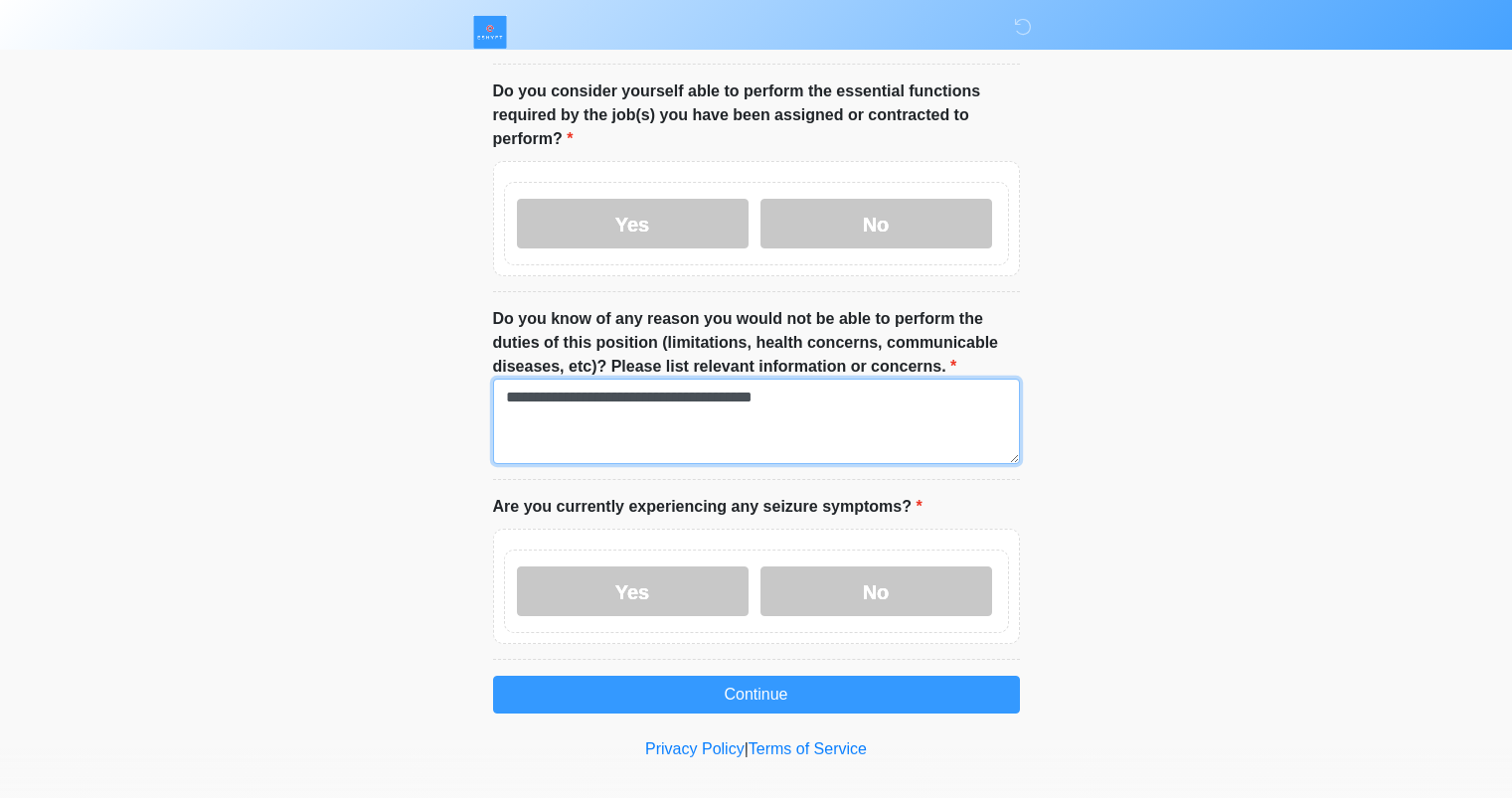 scroll, scrollTop: 1428, scrollLeft: 0, axis: vertical 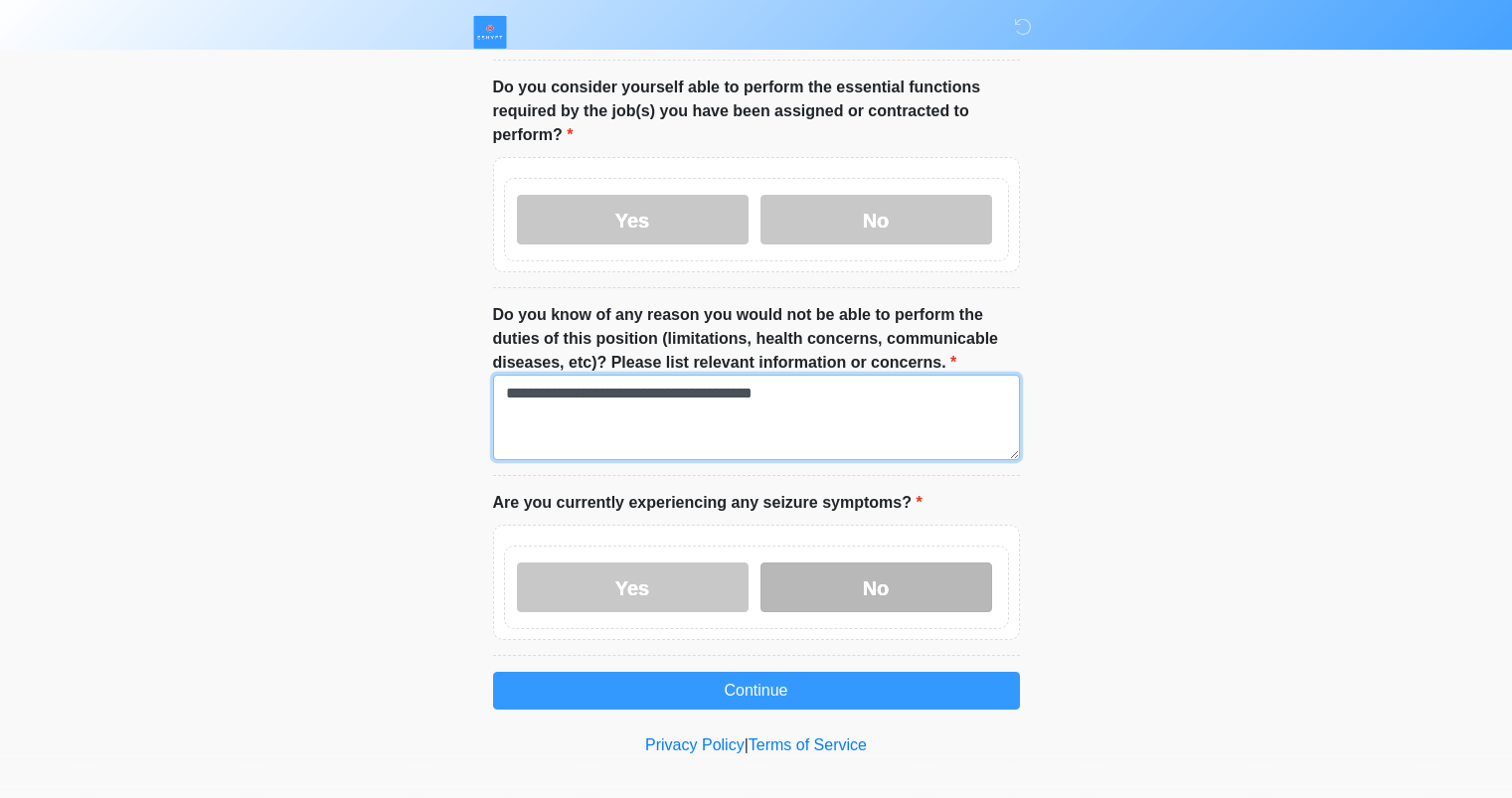 type on "**********" 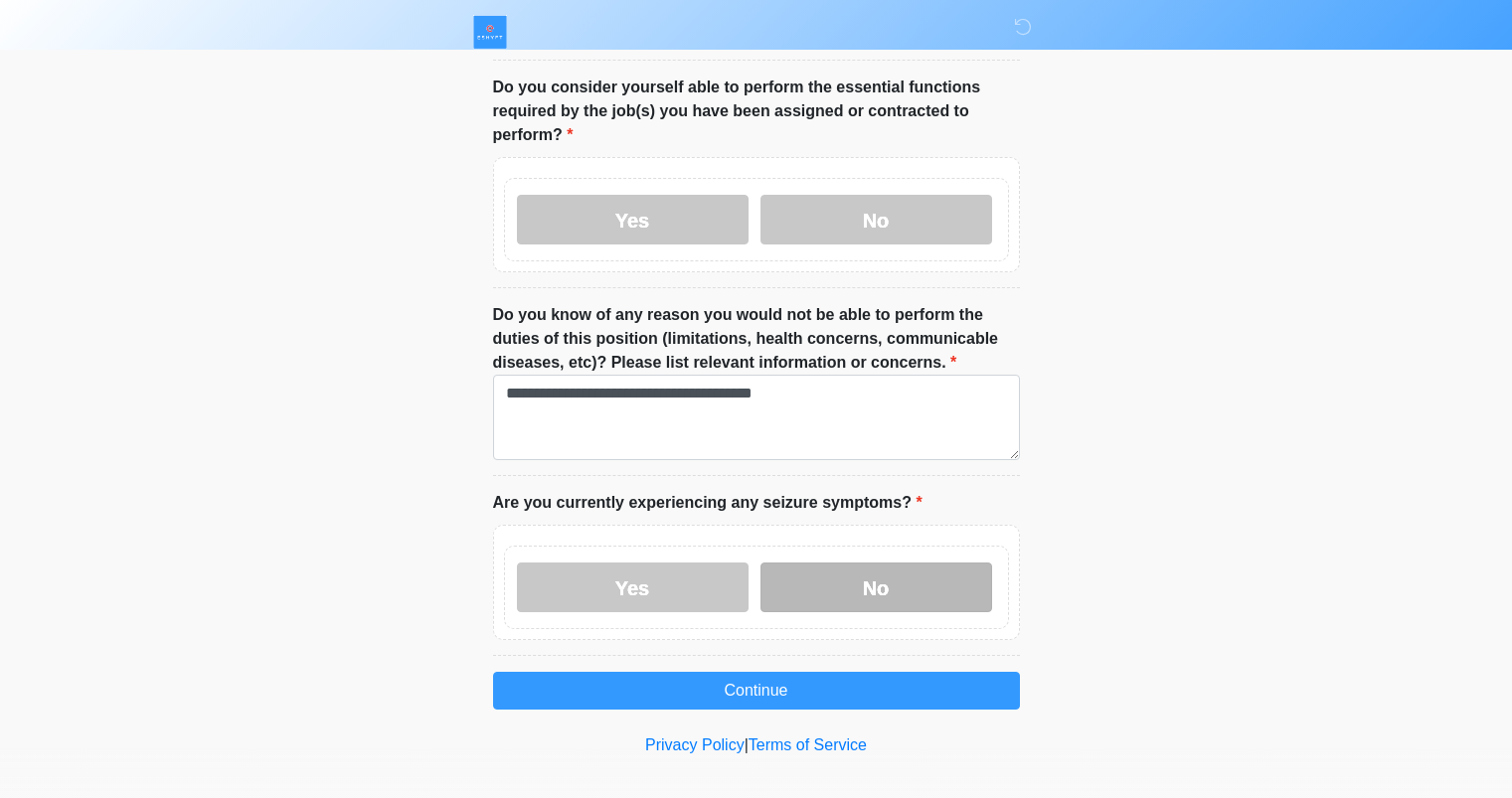 click on "No" at bounding box center [876, 587] 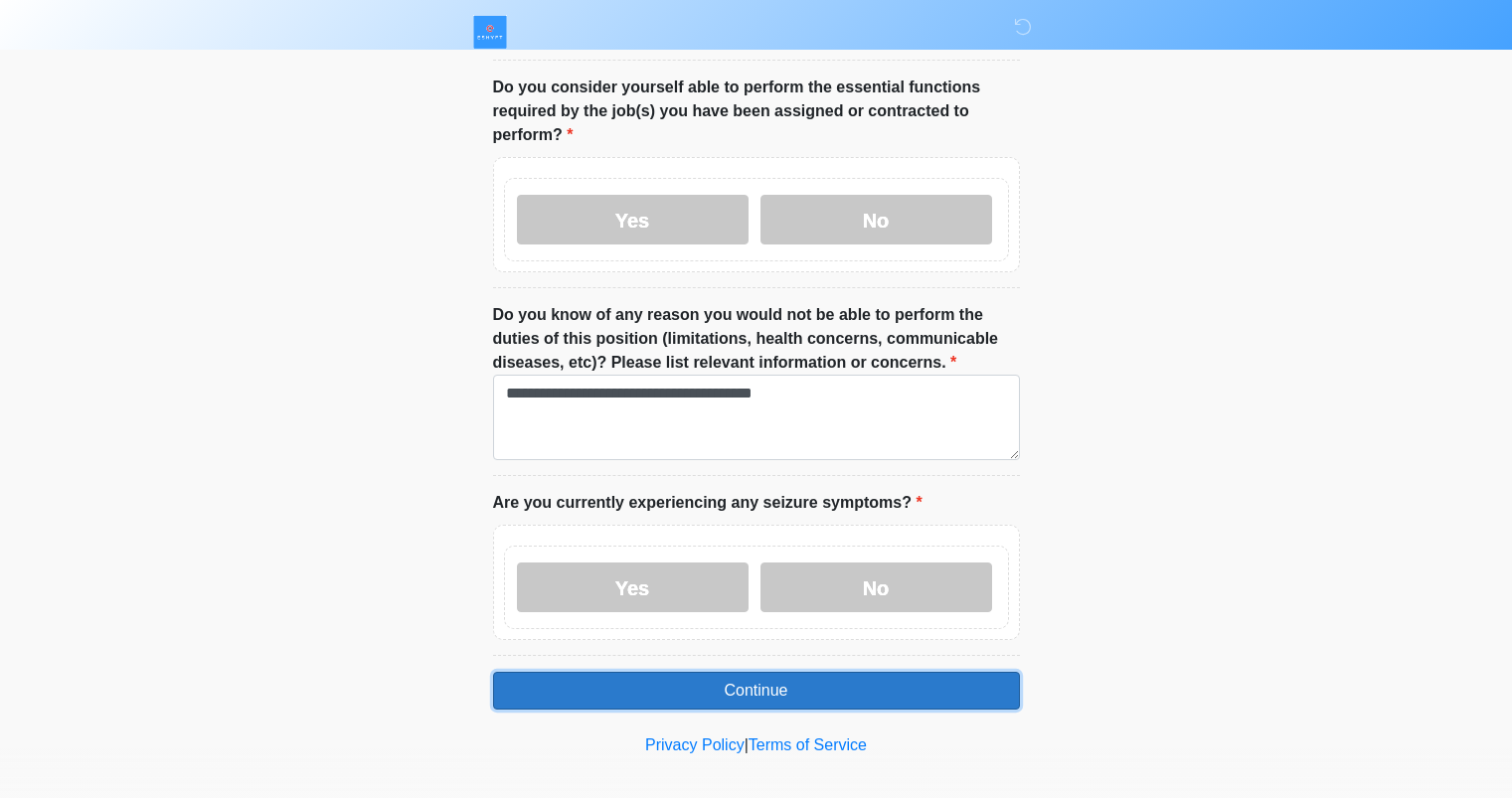 click on "Continue" at bounding box center [756, 691] 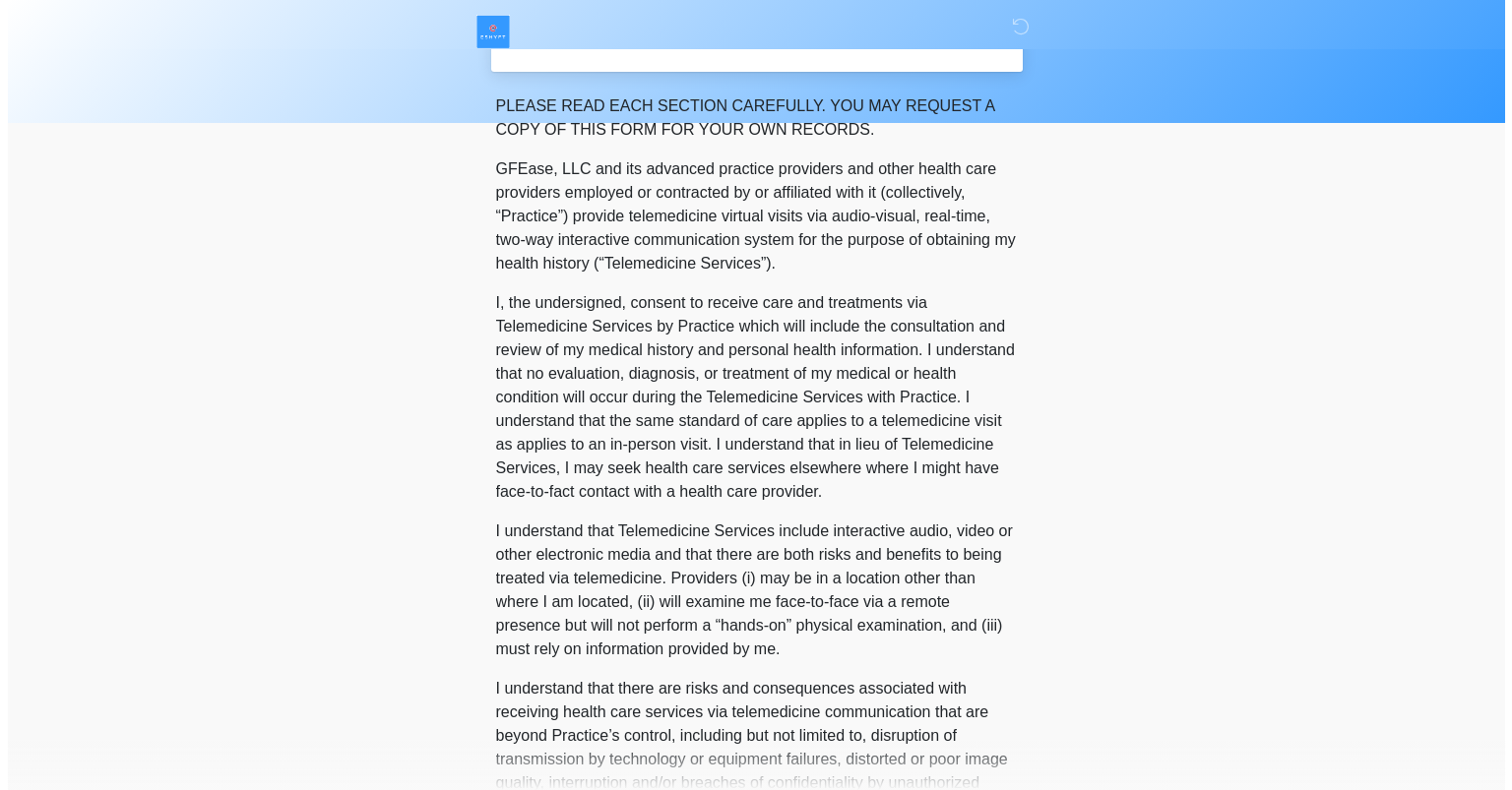 scroll, scrollTop: 0, scrollLeft: 0, axis: both 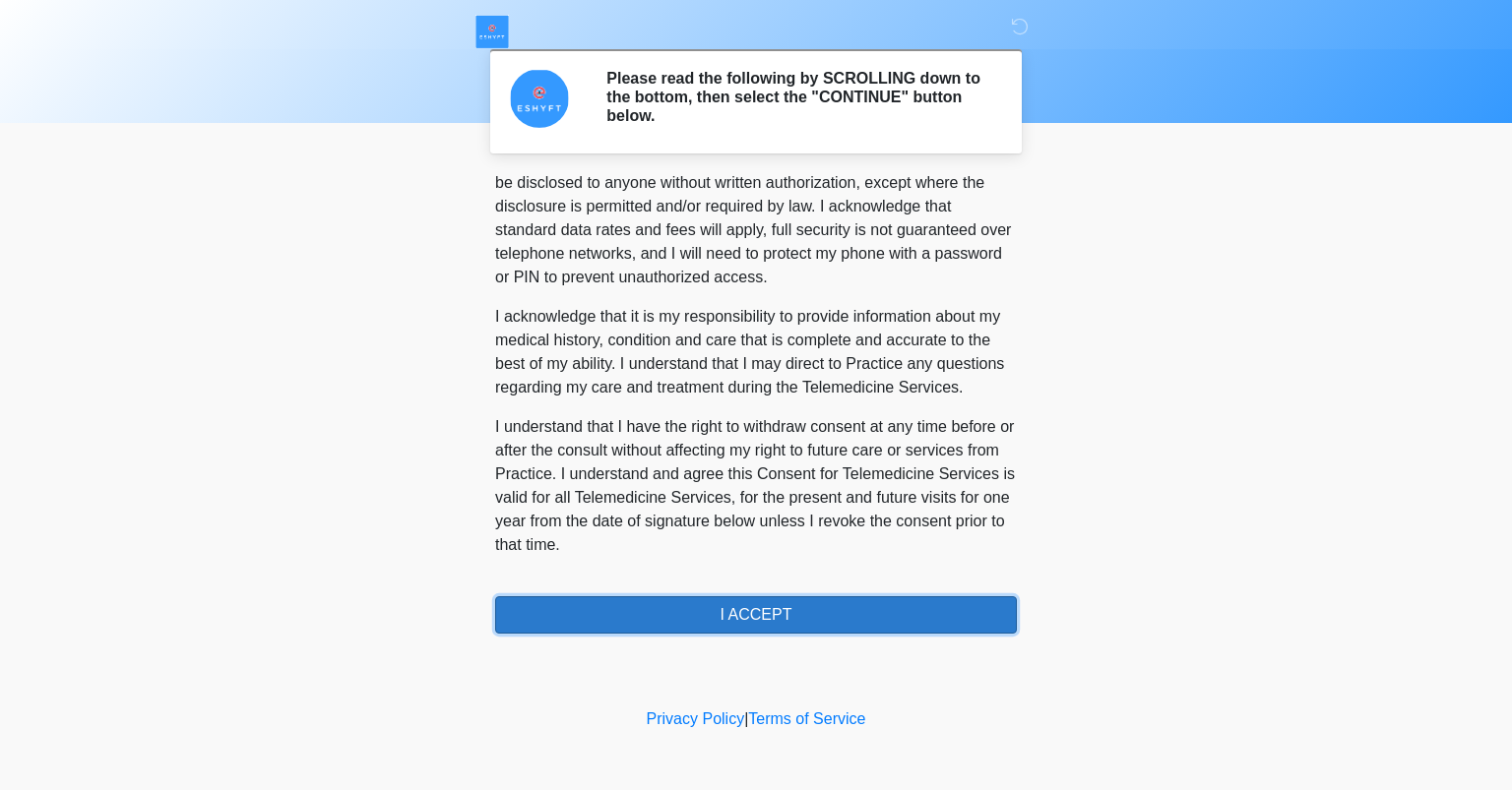 click on "I ACCEPT" at bounding box center (756, 615) 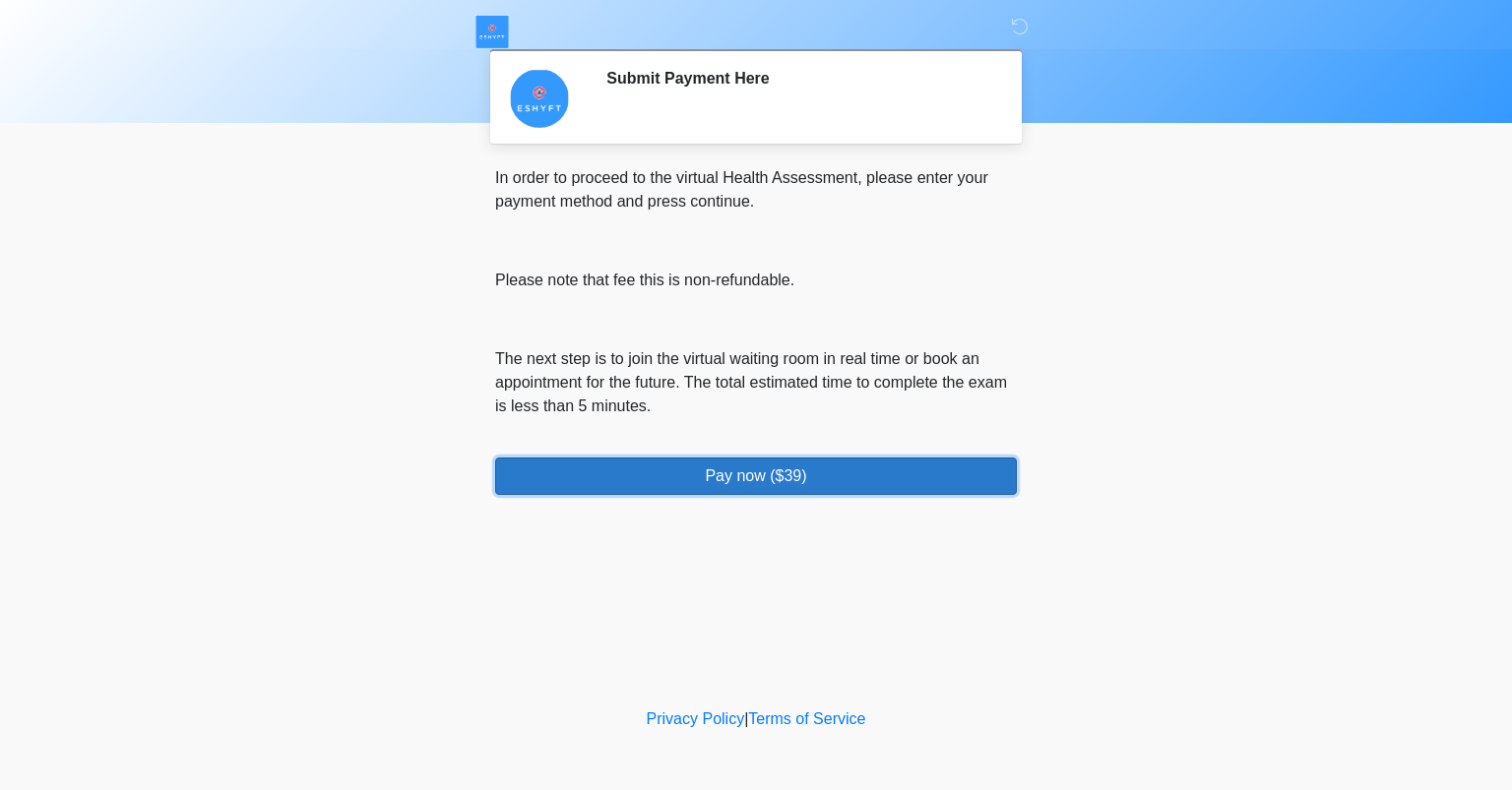 click on "Pay now ($39)" at bounding box center (756, 476) 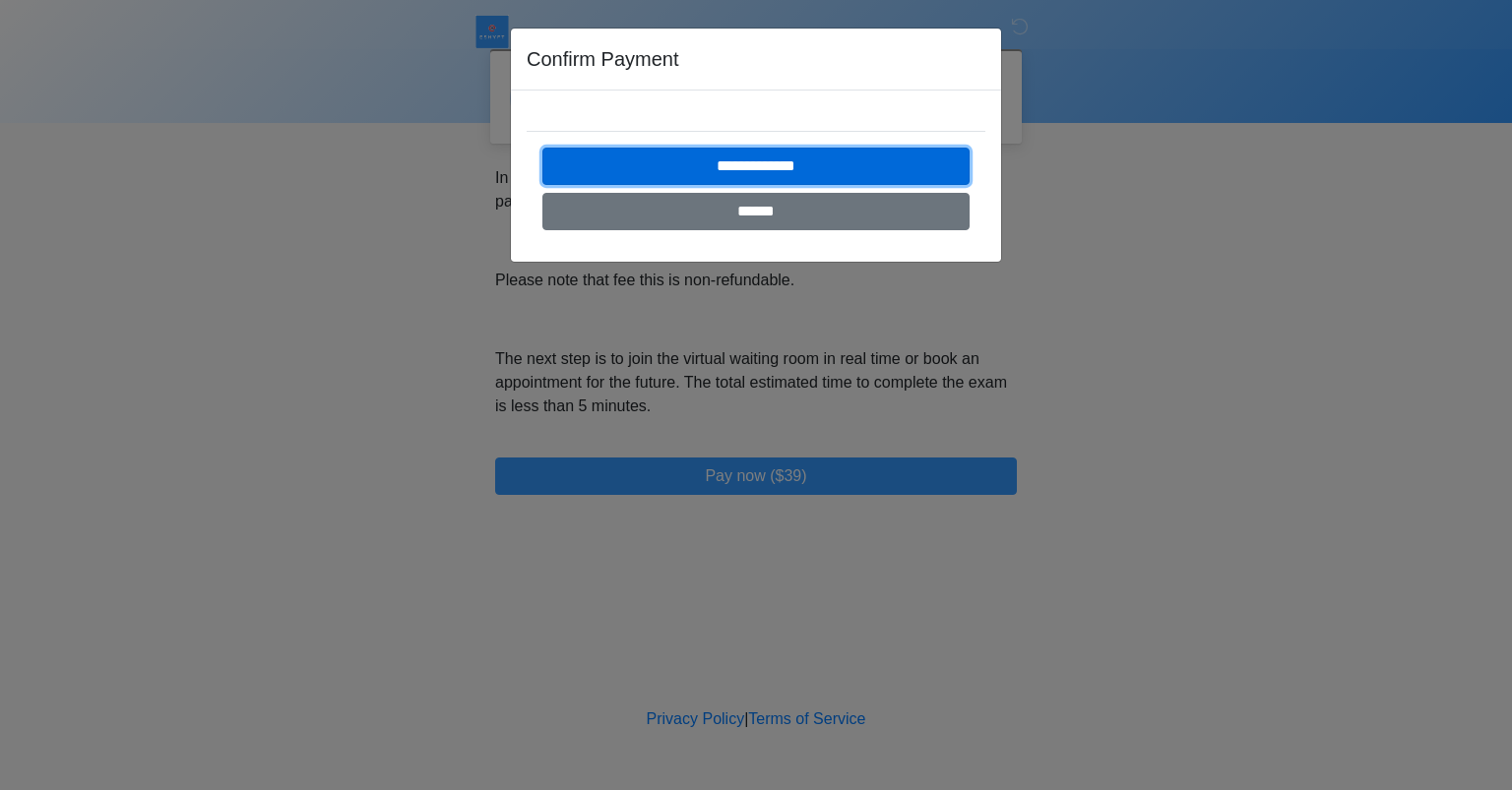 click on "**********" at bounding box center (756, 166) 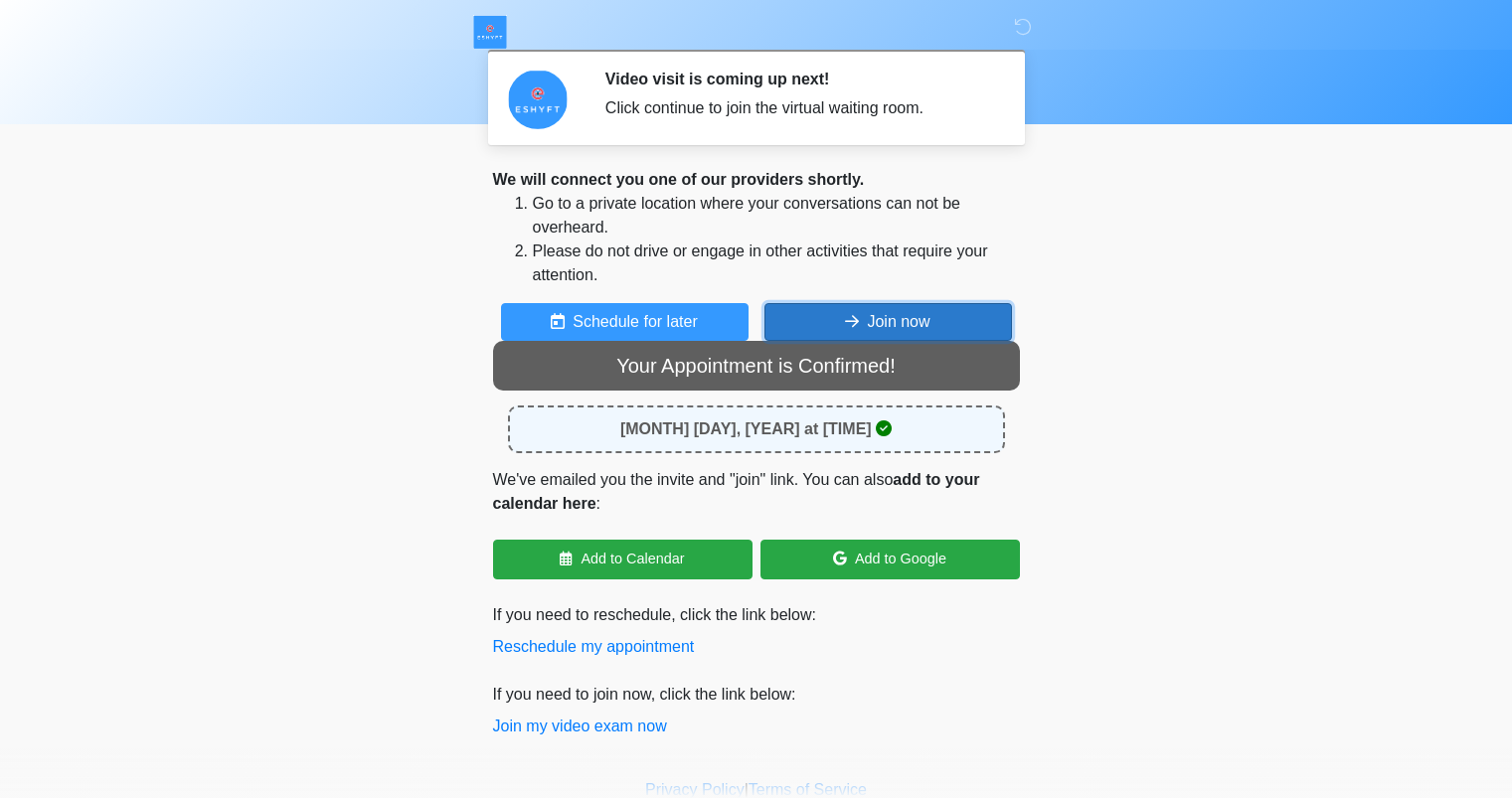 click on "Join now" at bounding box center [888, 322] 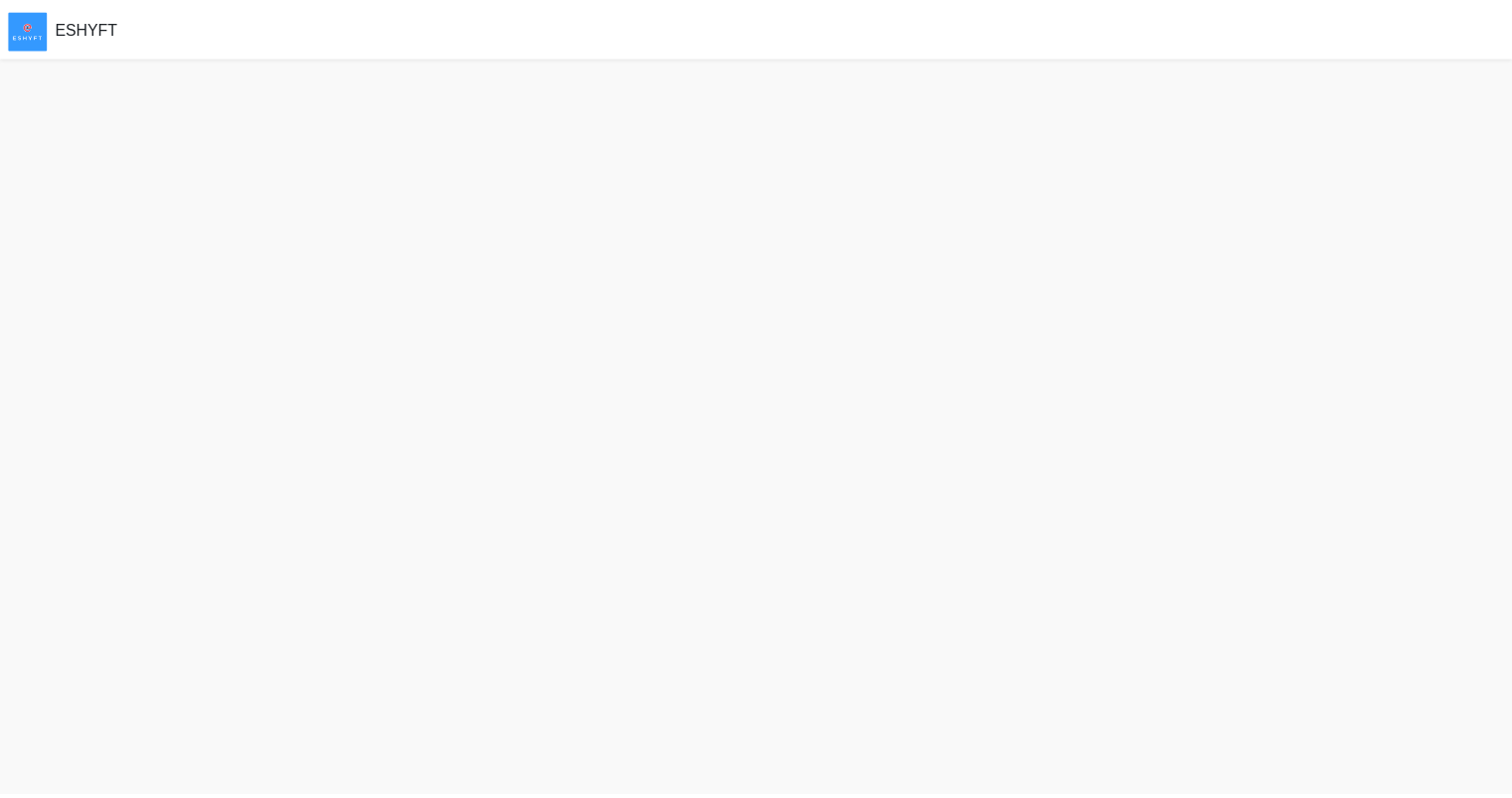 scroll, scrollTop: 0, scrollLeft: 0, axis: both 